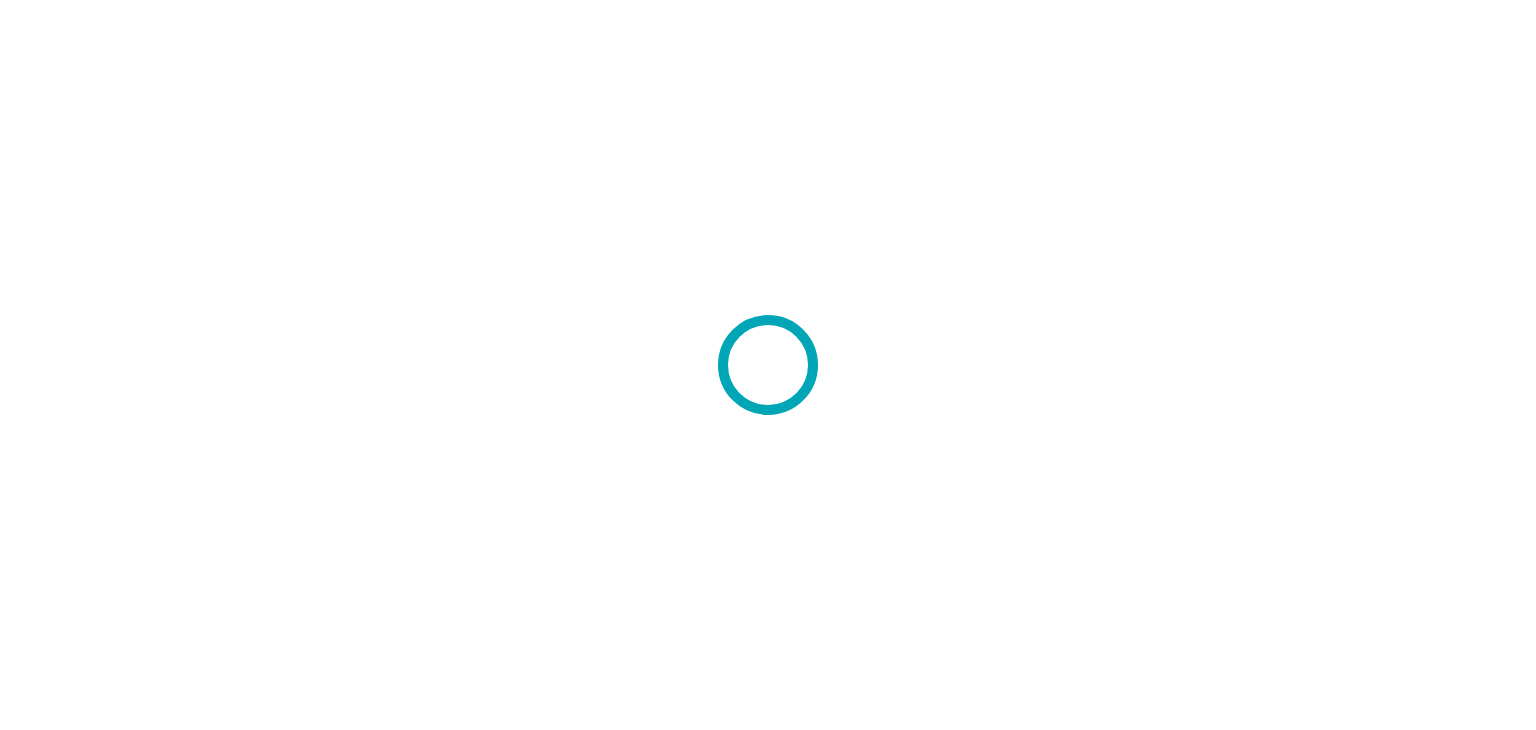 scroll, scrollTop: 0, scrollLeft: 0, axis: both 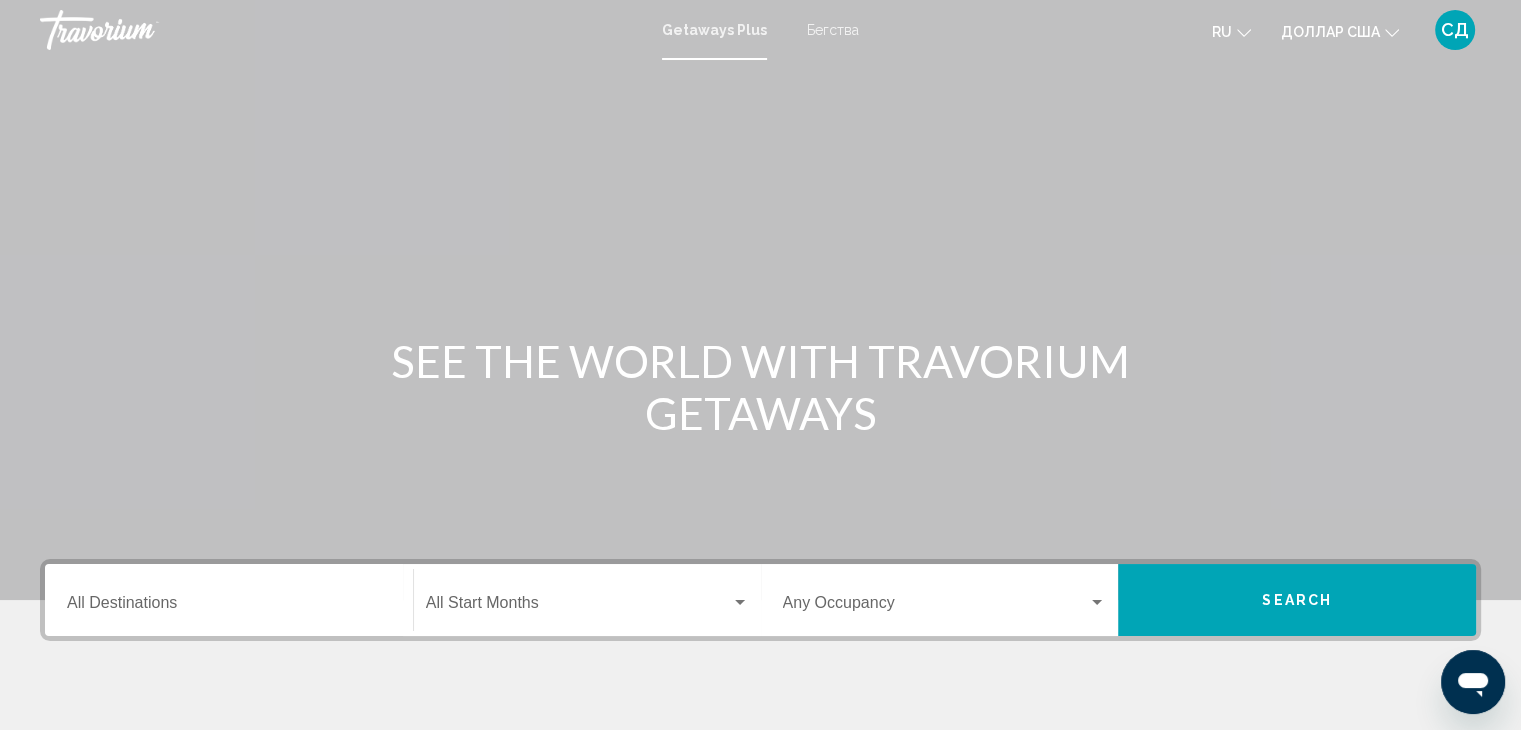 click on "Бегства" at bounding box center [833, 30] 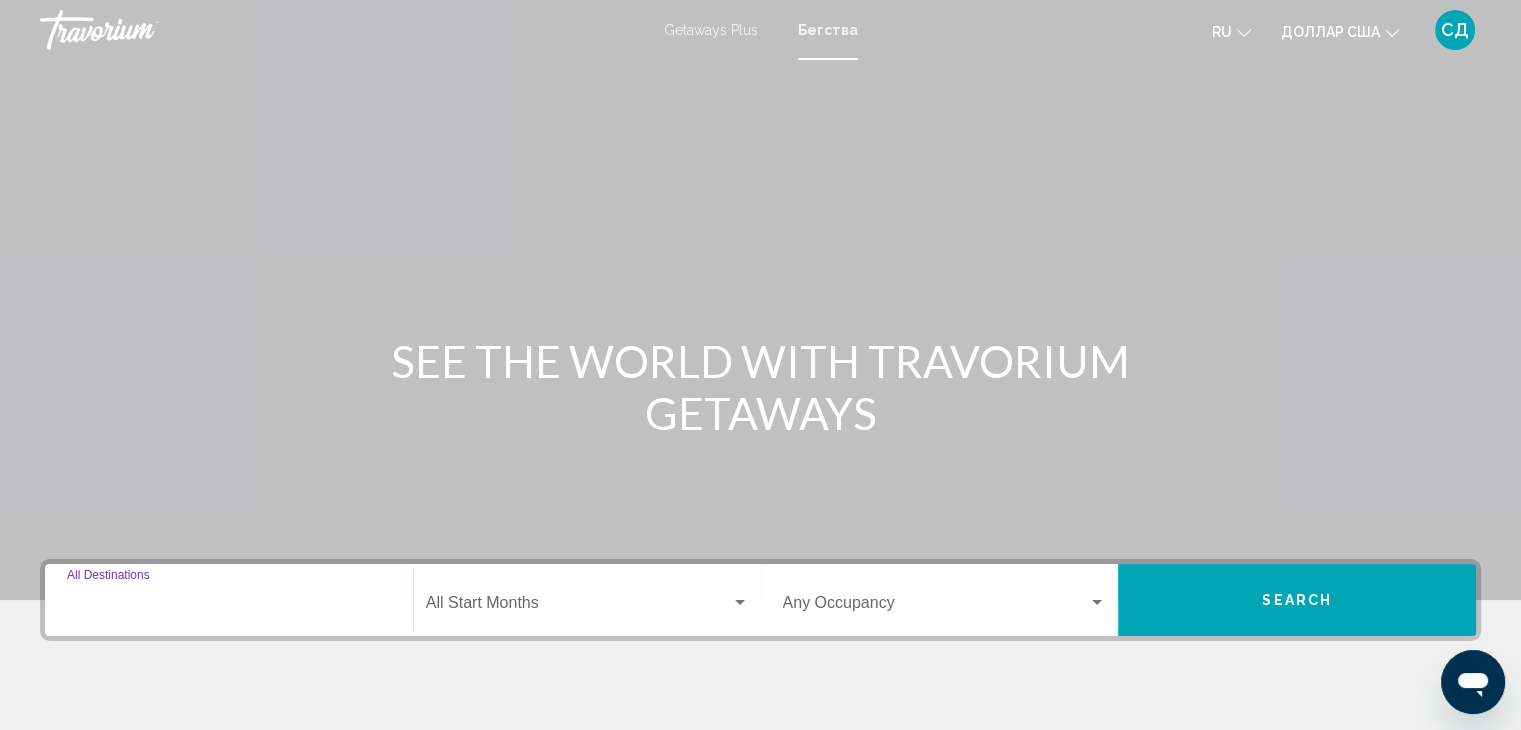 click on "Destination All Destinations" at bounding box center [229, 607] 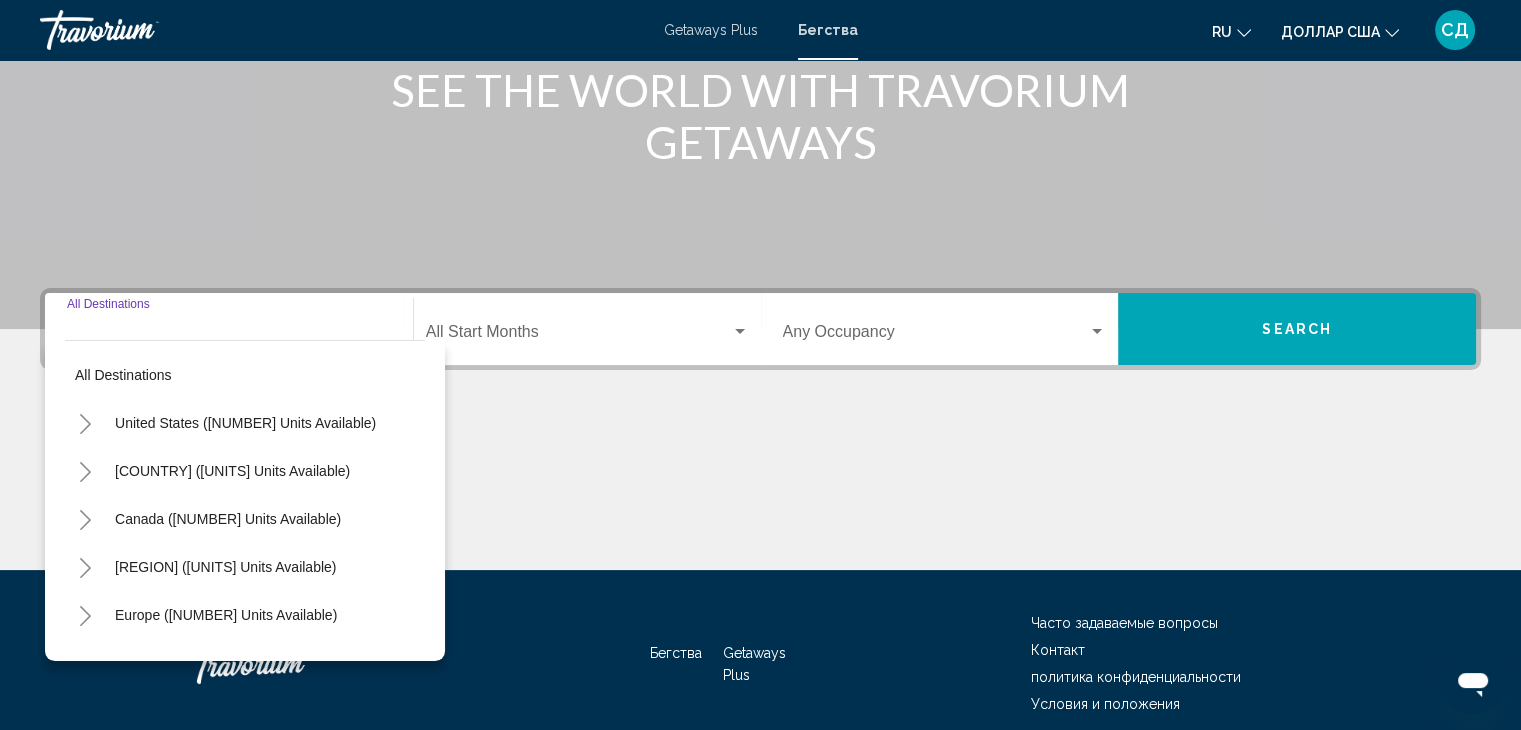 scroll, scrollTop: 356, scrollLeft: 0, axis: vertical 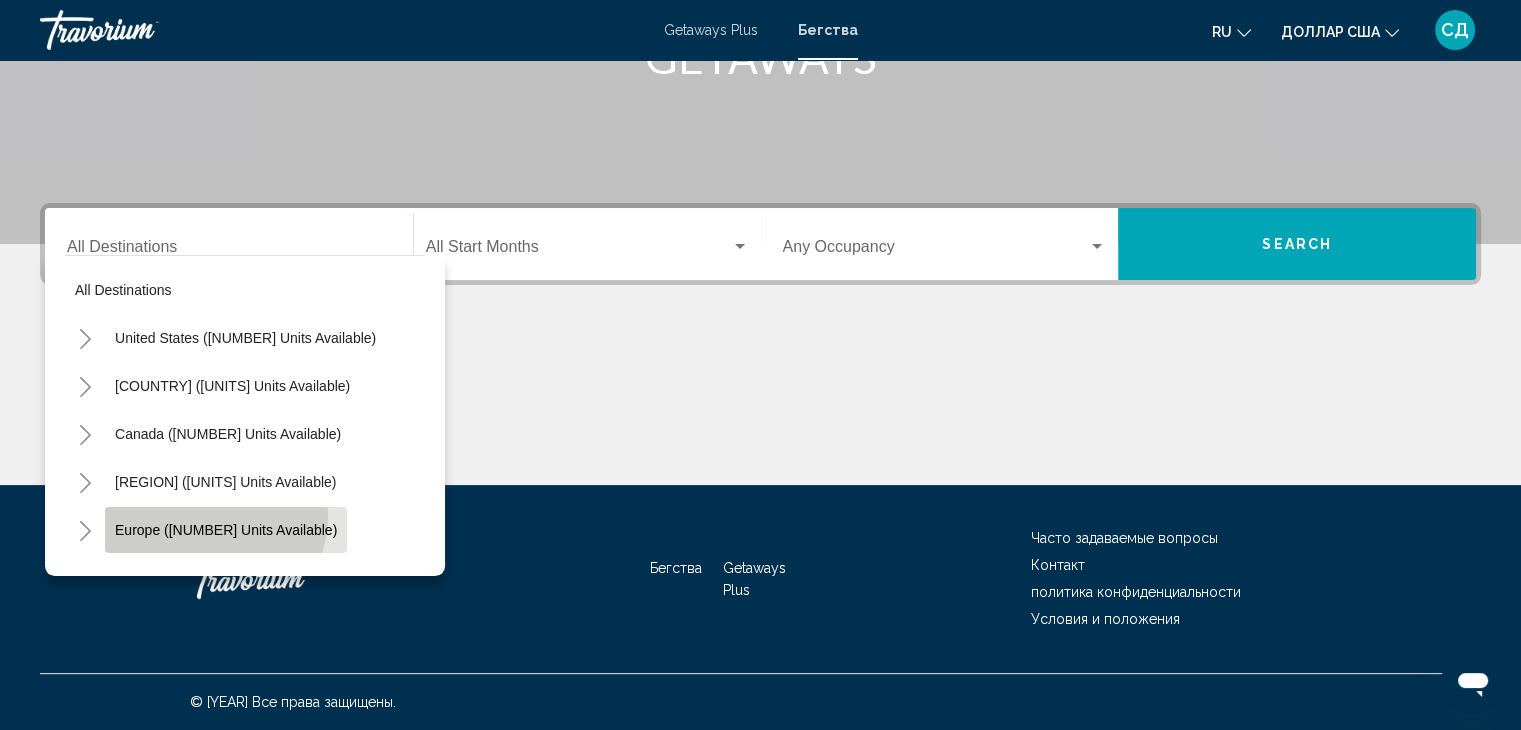 click on "Europe ([NUMBER] units available)" at bounding box center [226, 530] 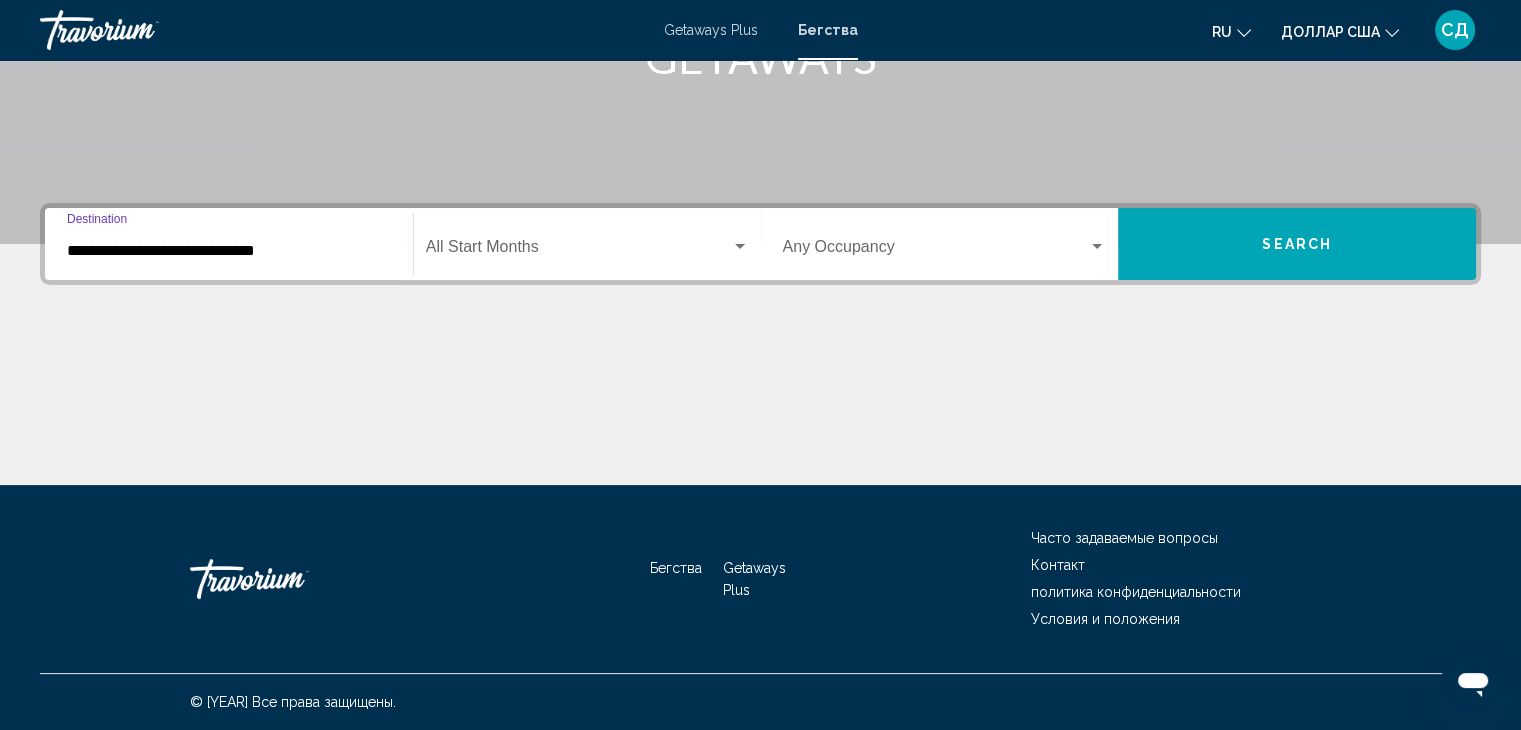 click at bounding box center (578, 251) 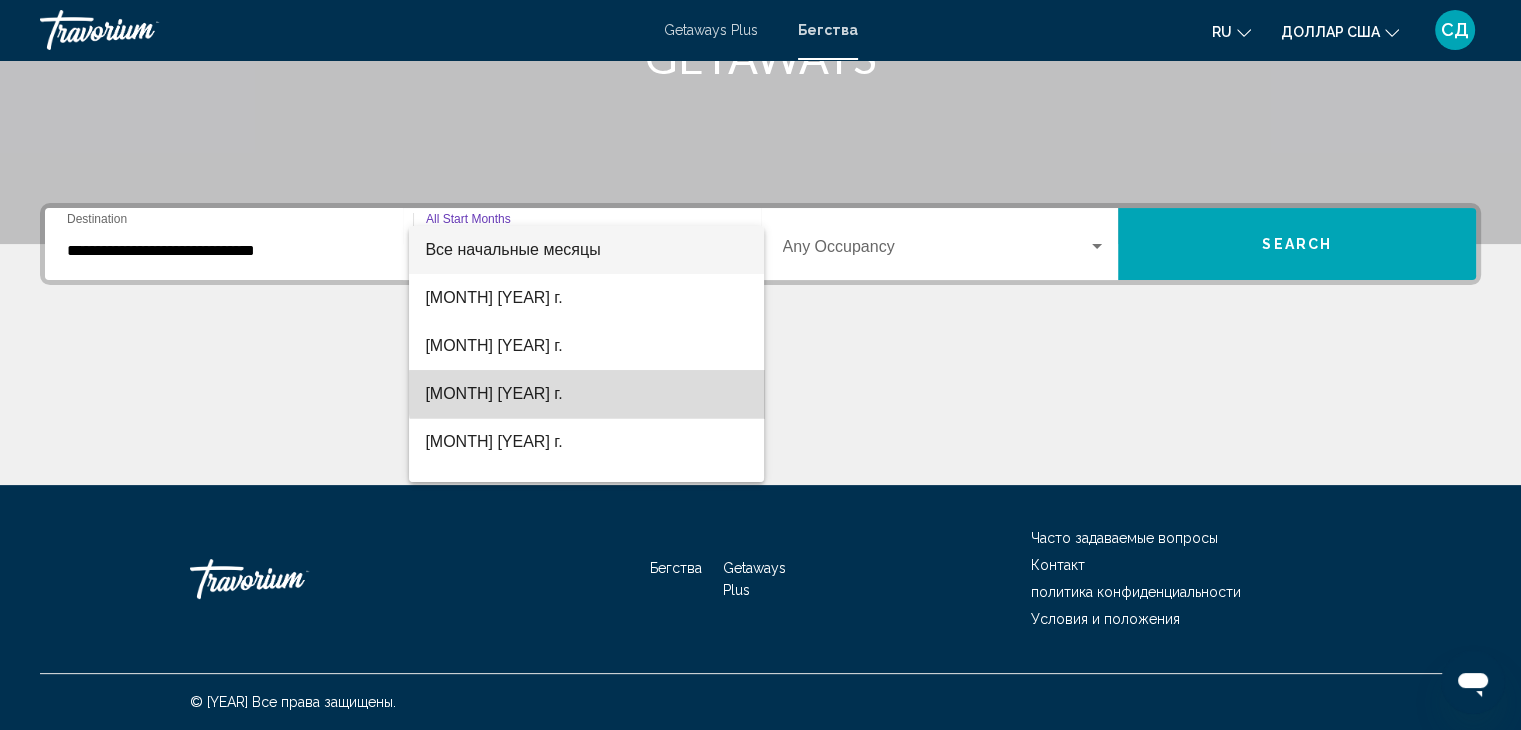 click on "[MONTH] [YEAR] г." at bounding box center [586, 394] 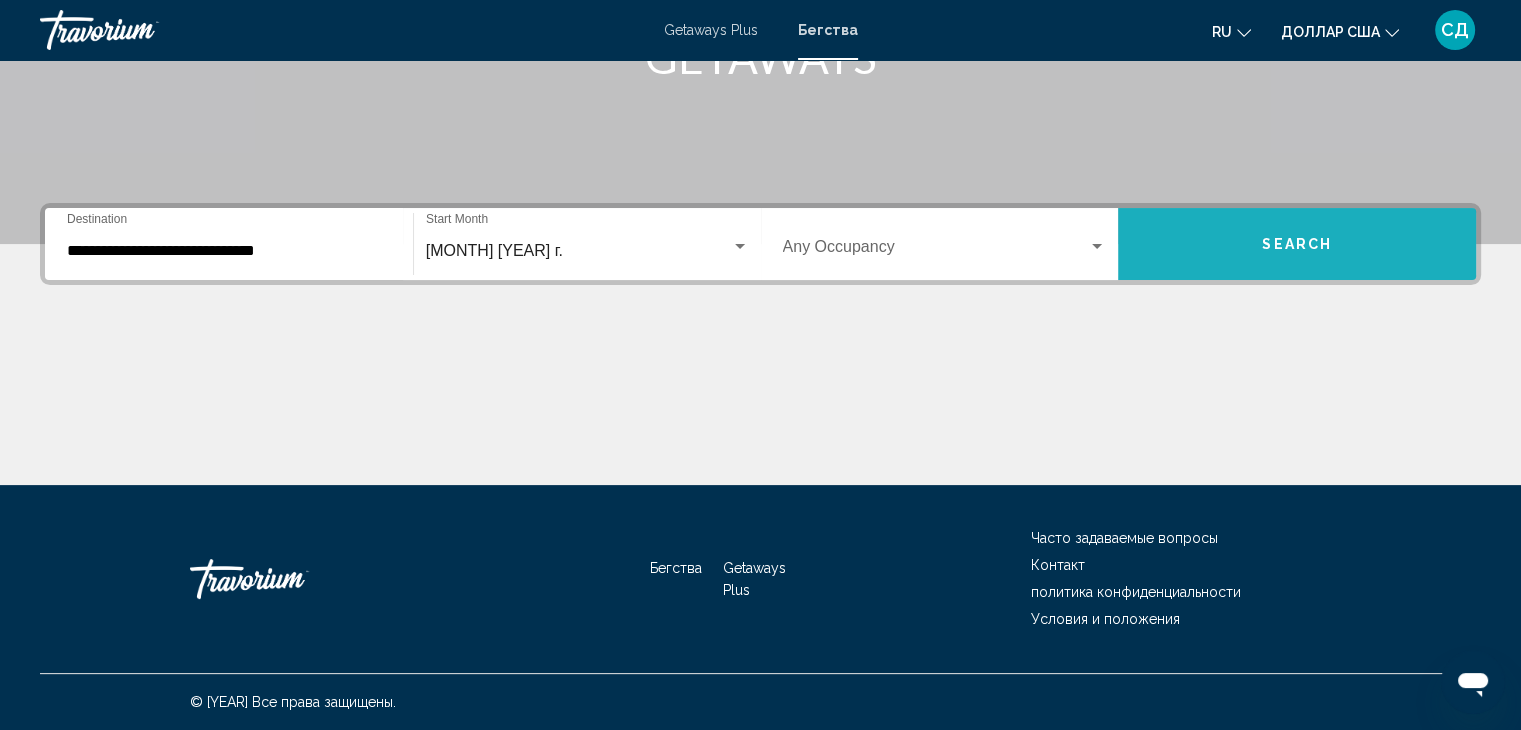 click on "Search" at bounding box center (1297, 244) 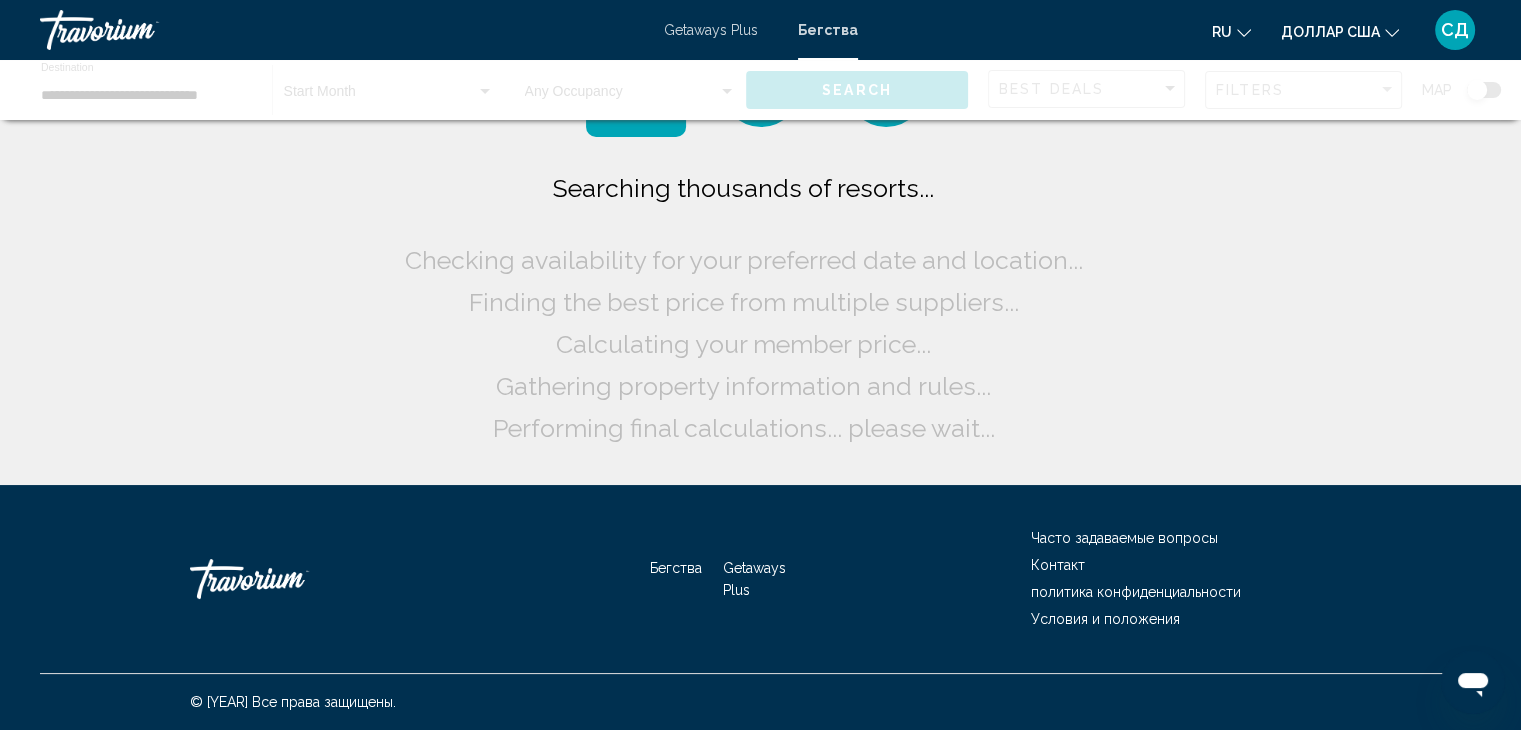 scroll, scrollTop: 0, scrollLeft: 0, axis: both 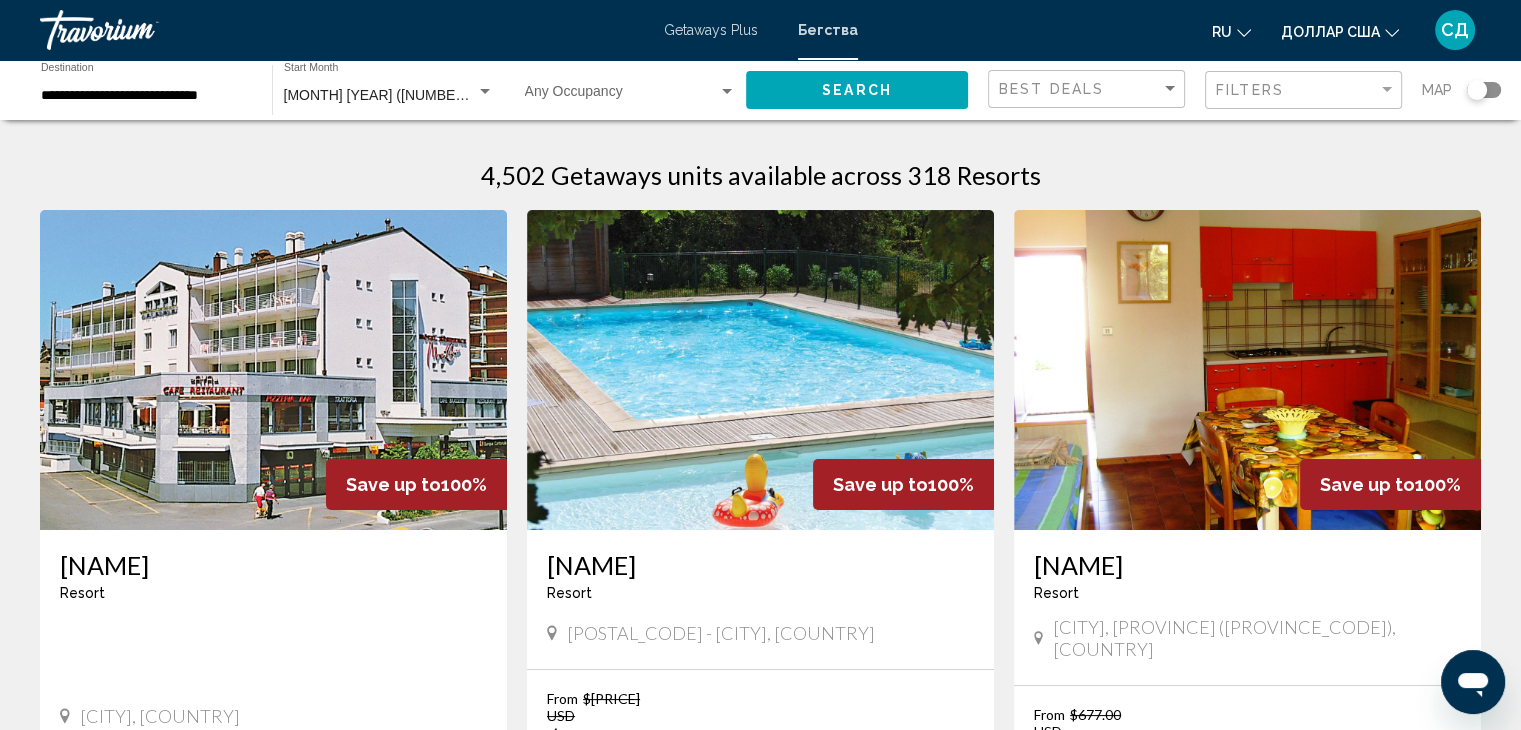 click at bounding box center [1477, 90] 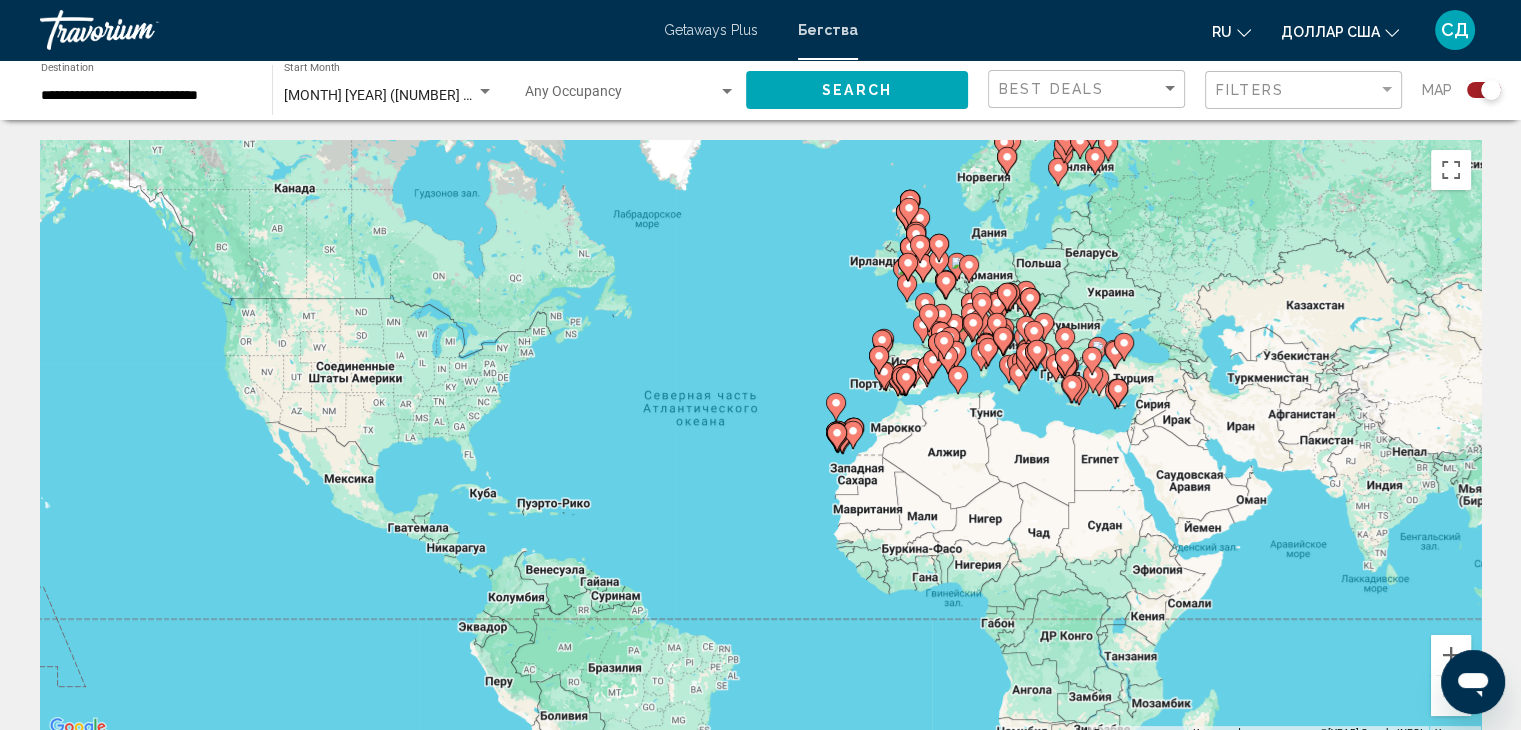 click at bounding box center (904, 381) 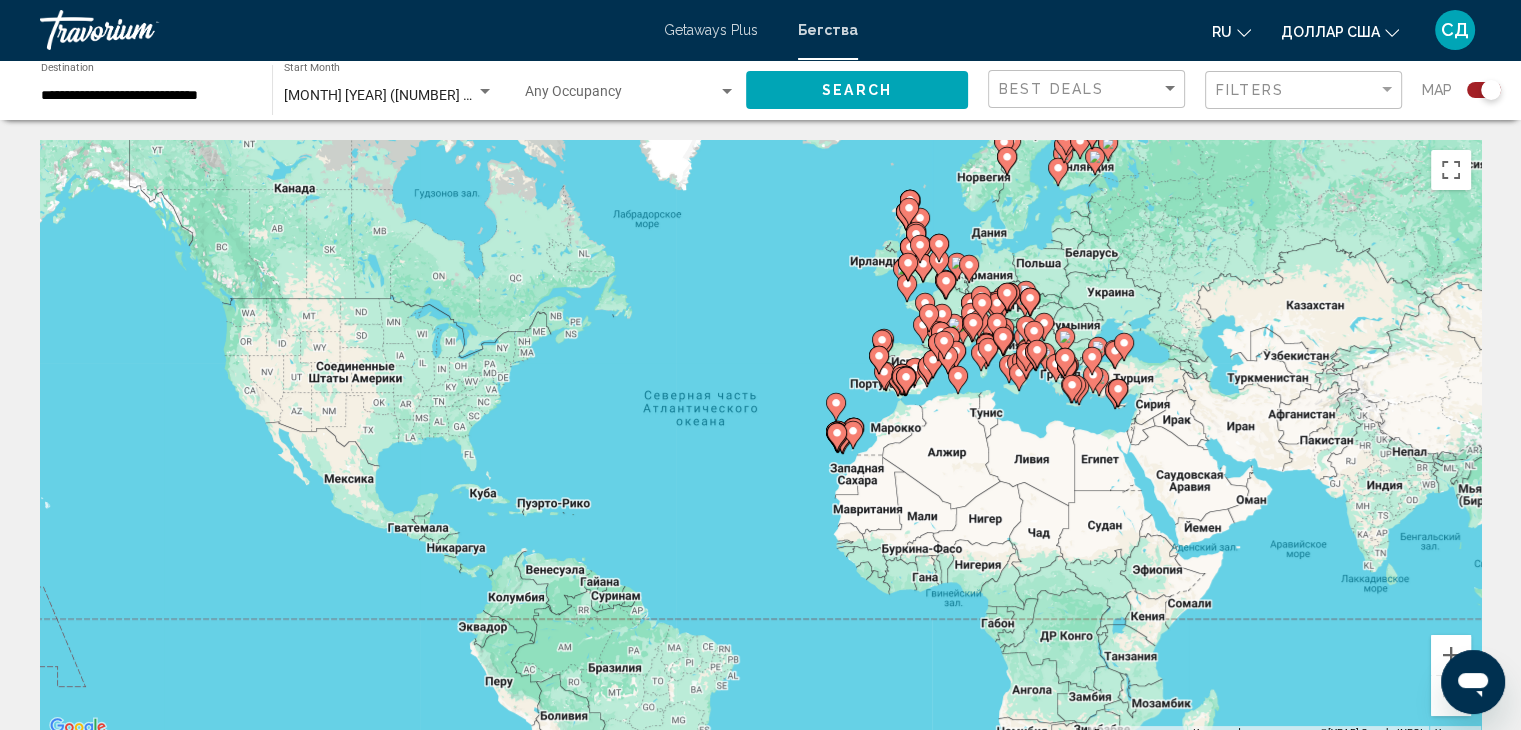 click at bounding box center (1060, 491) 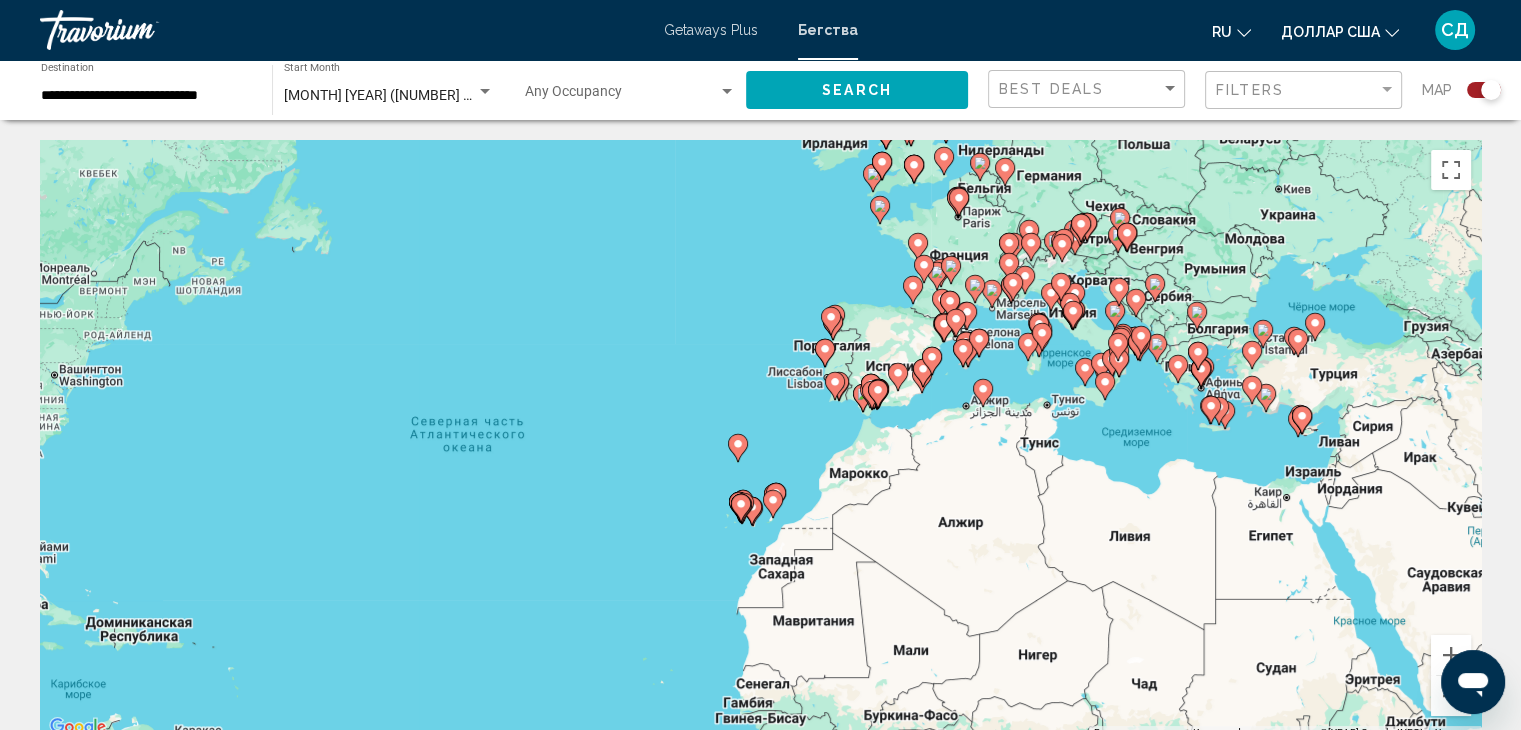 click at bounding box center (877, 390) 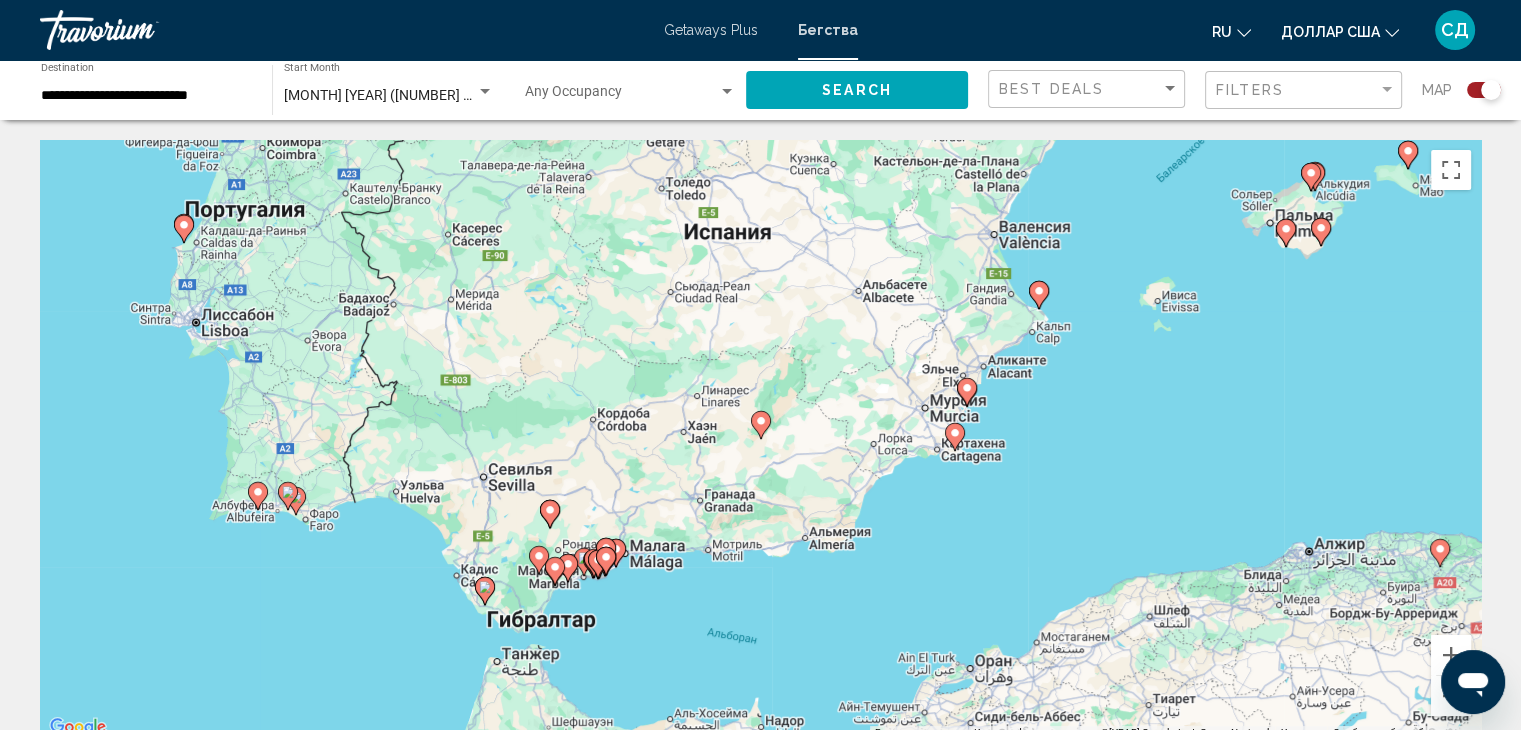 click at bounding box center (593, 560) 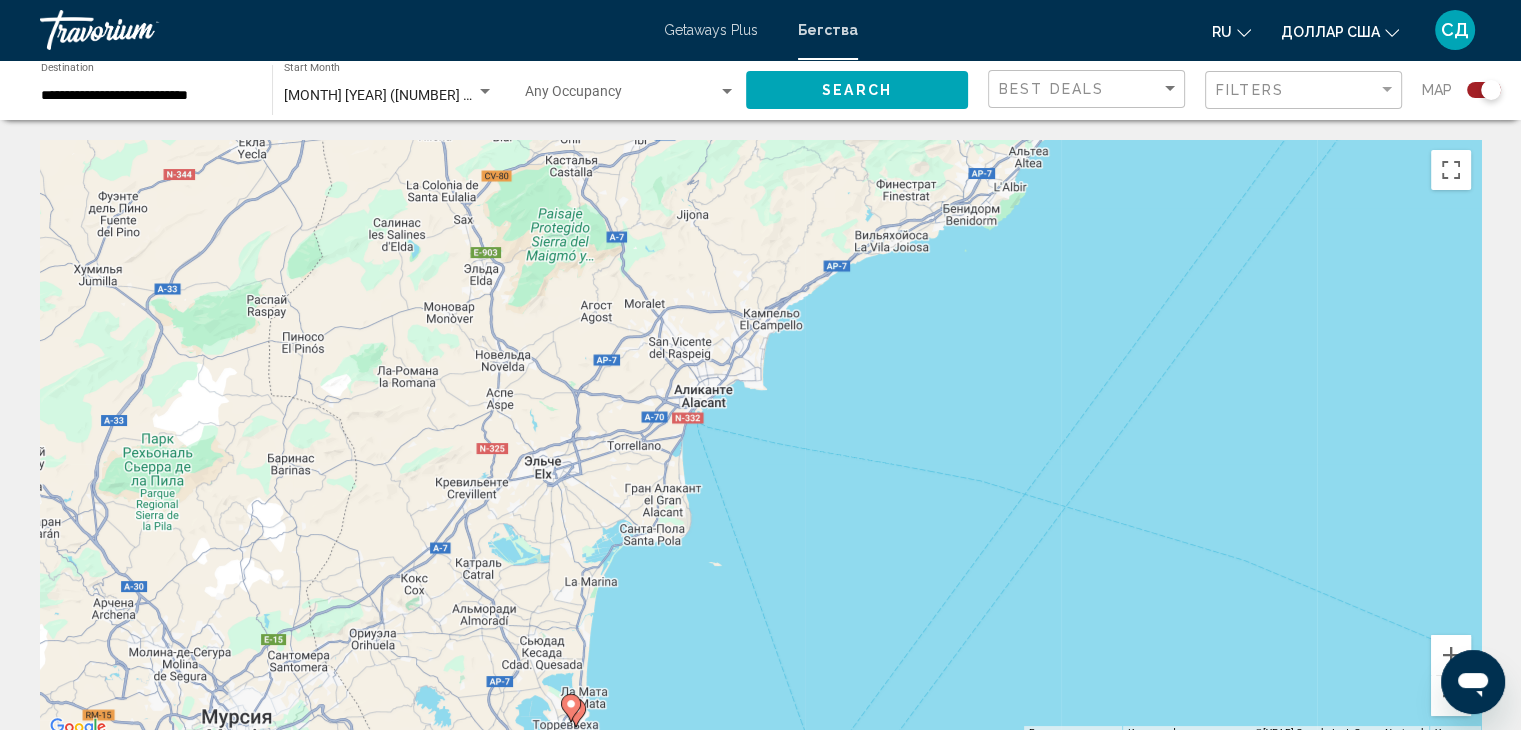 drag, startPoint x: 684, startPoint y: 345, endPoint x: 491, endPoint y: 636, distance: 349.18475 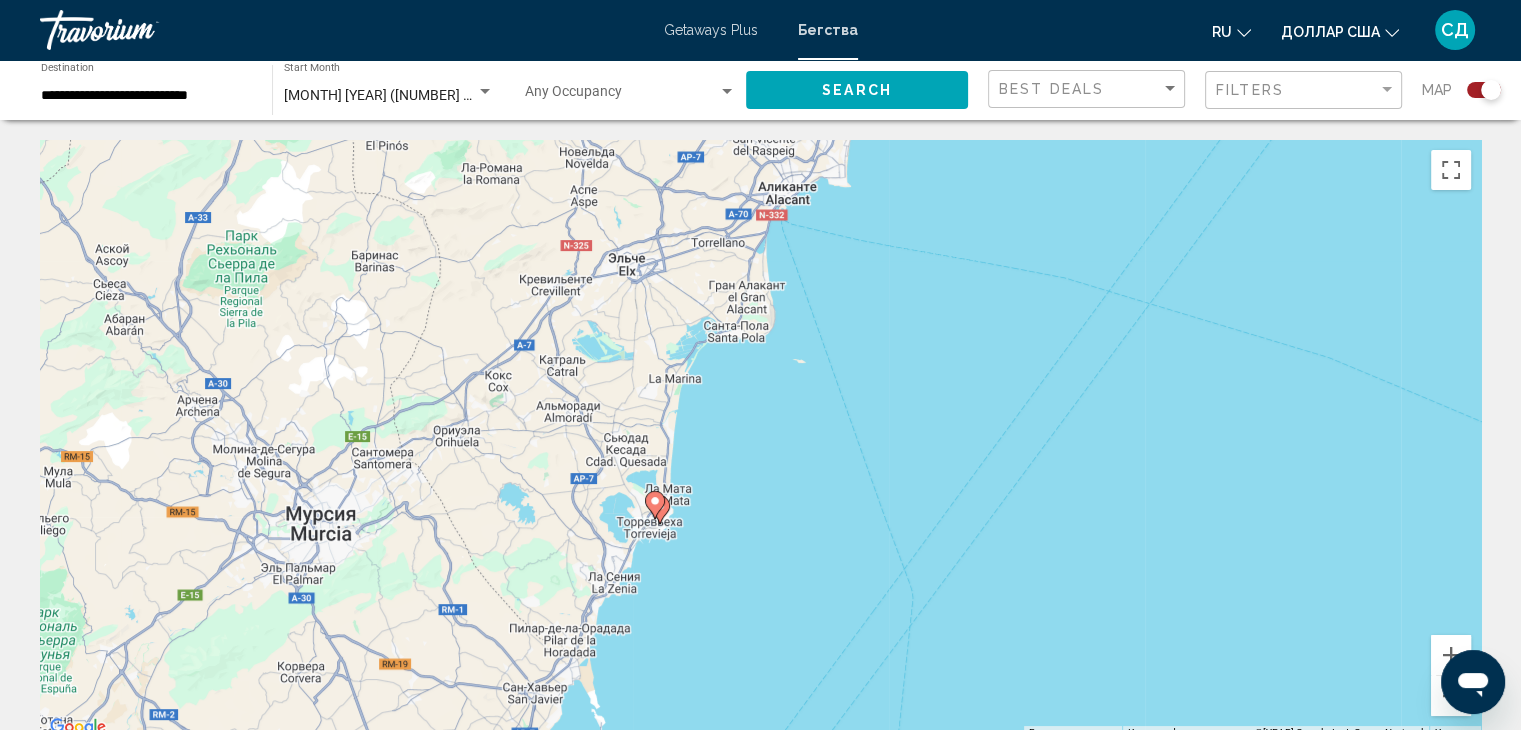 drag, startPoint x: 498, startPoint y: 631, endPoint x: 601, endPoint y: 386, distance: 265.77057 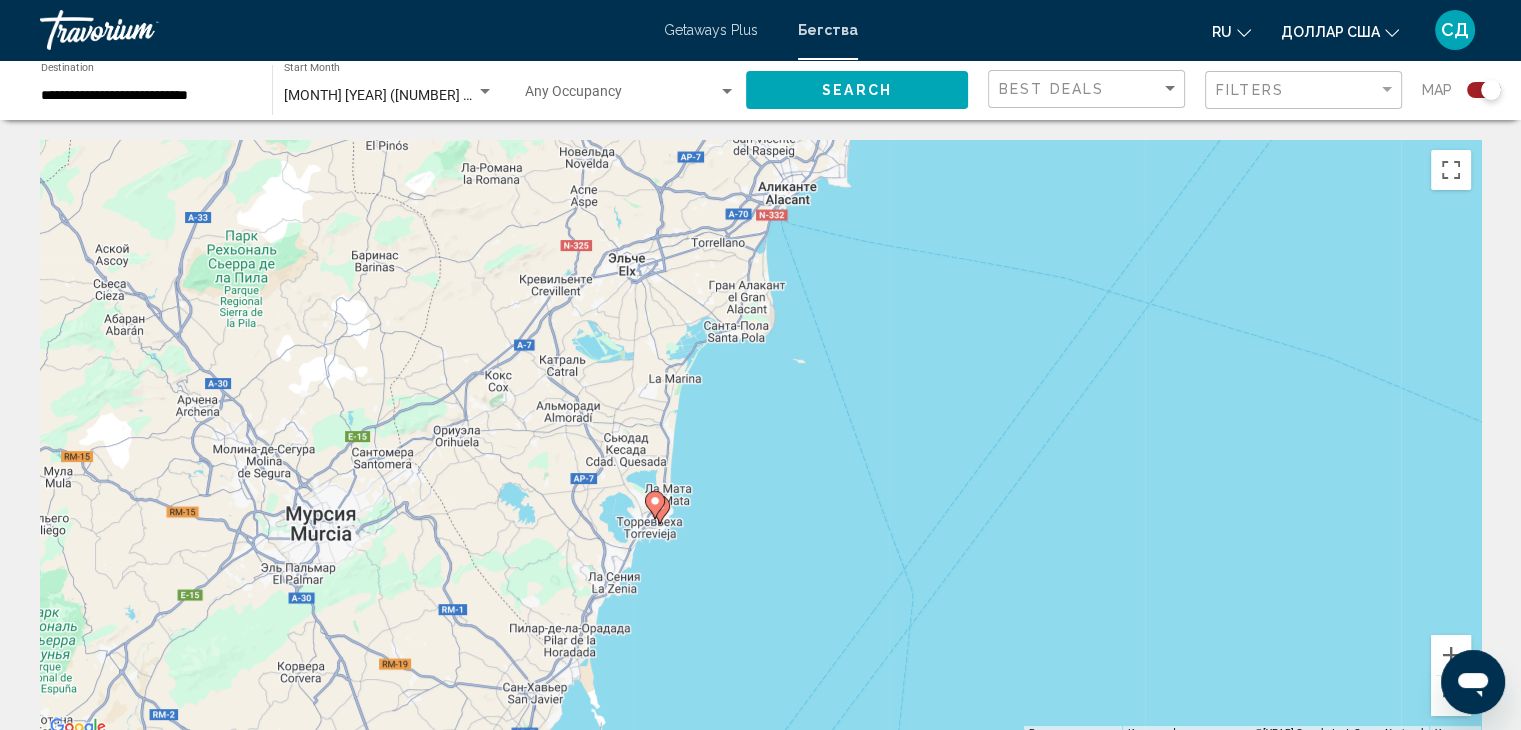 click at bounding box center [659, 510] 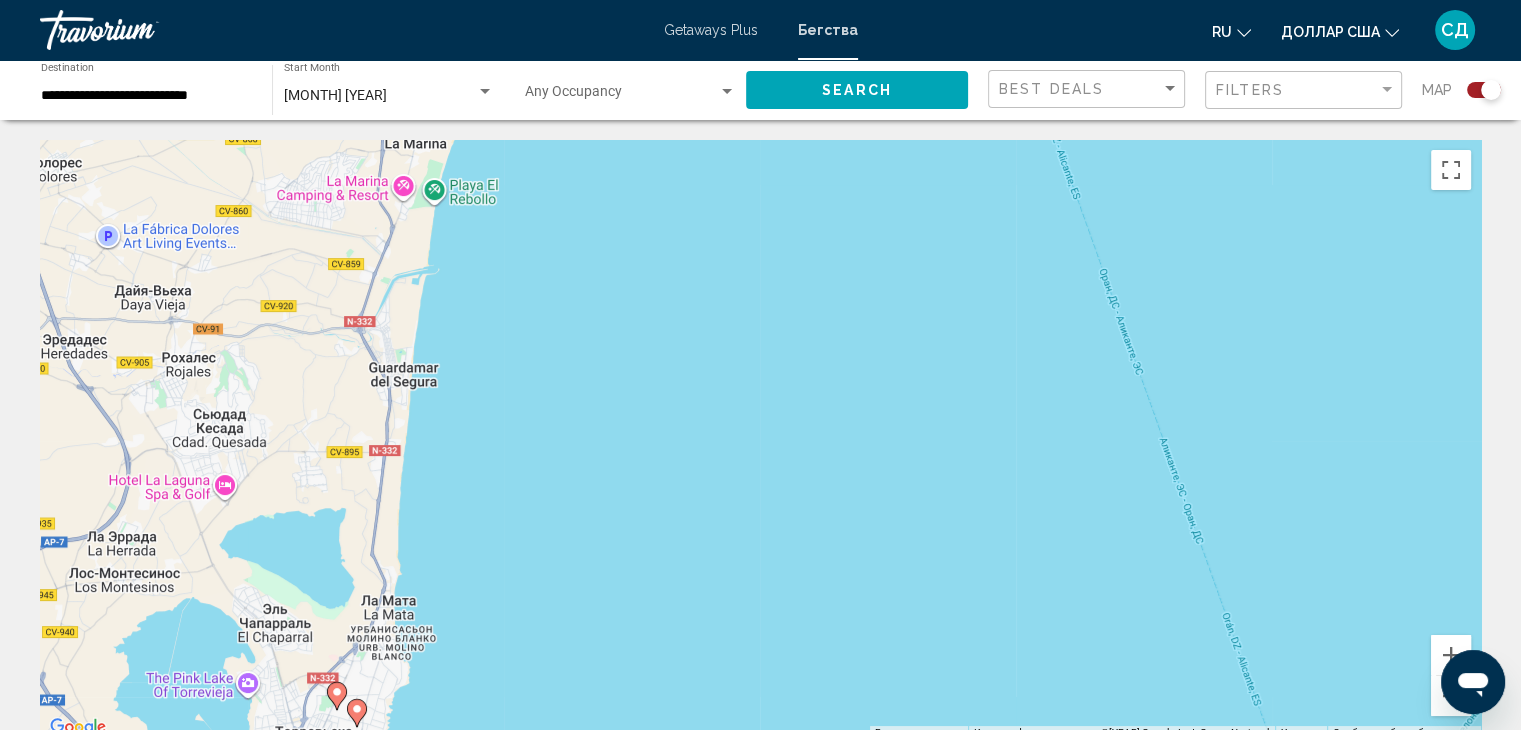 click at bounding box center (337, 692) 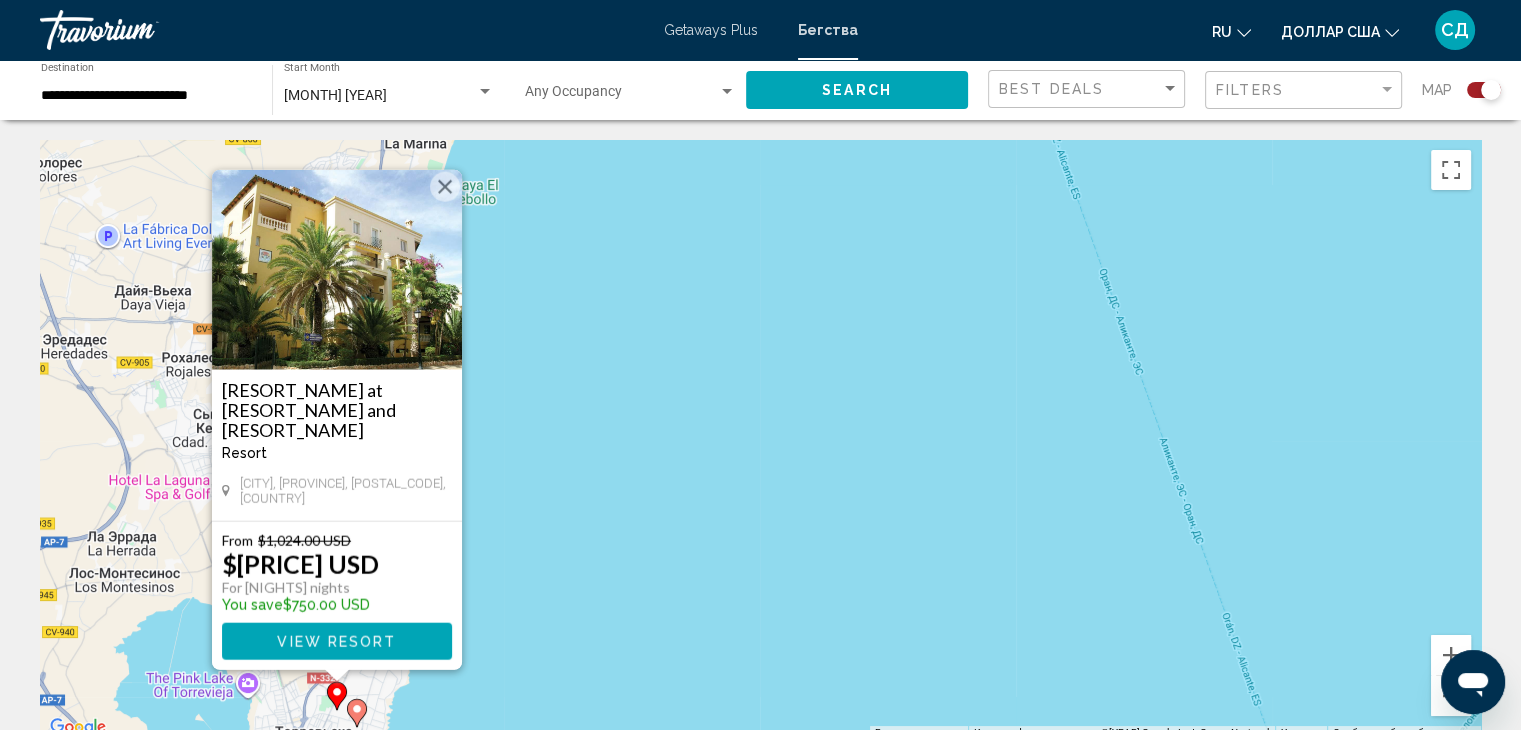 click at bounding box center (445, 187) 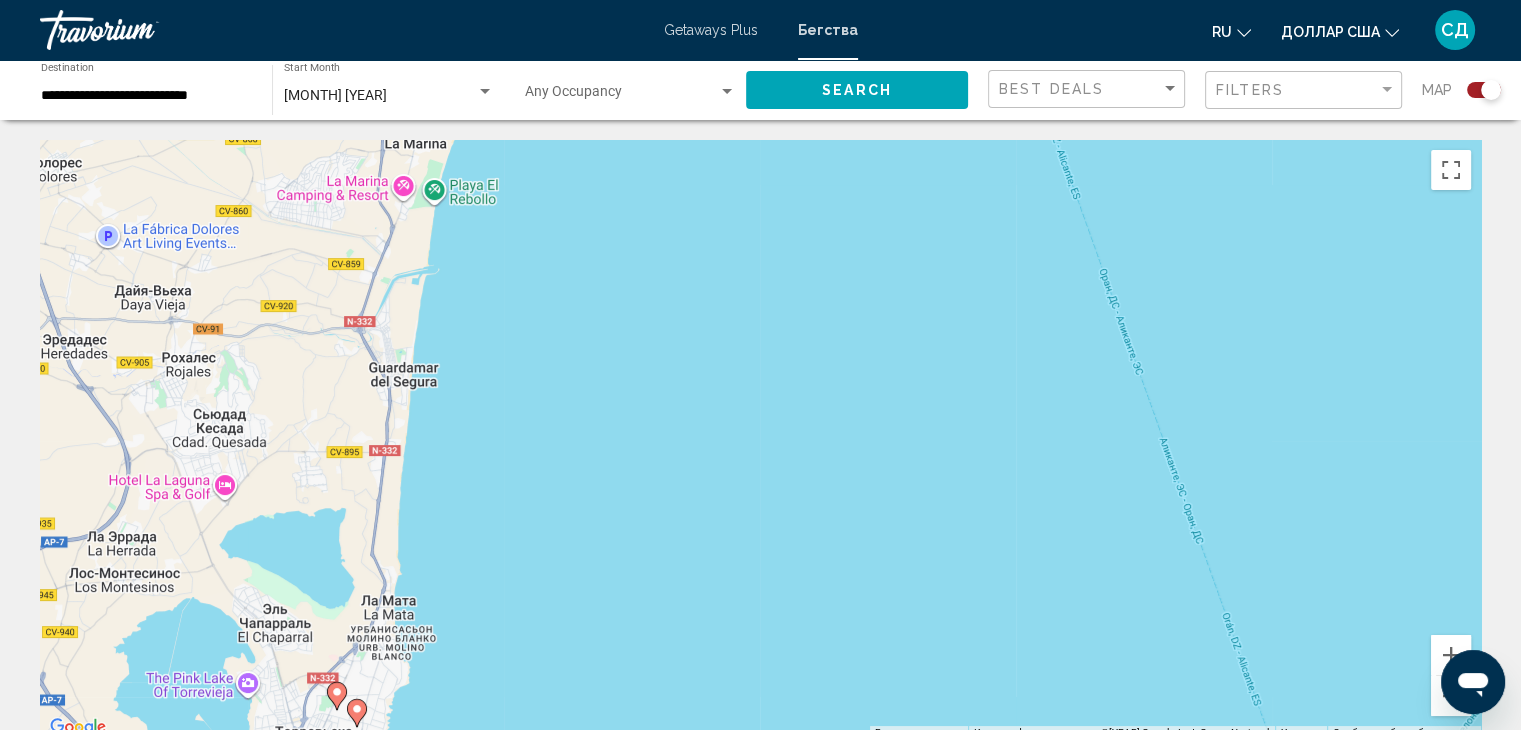 click at bounding box center (337, 692) 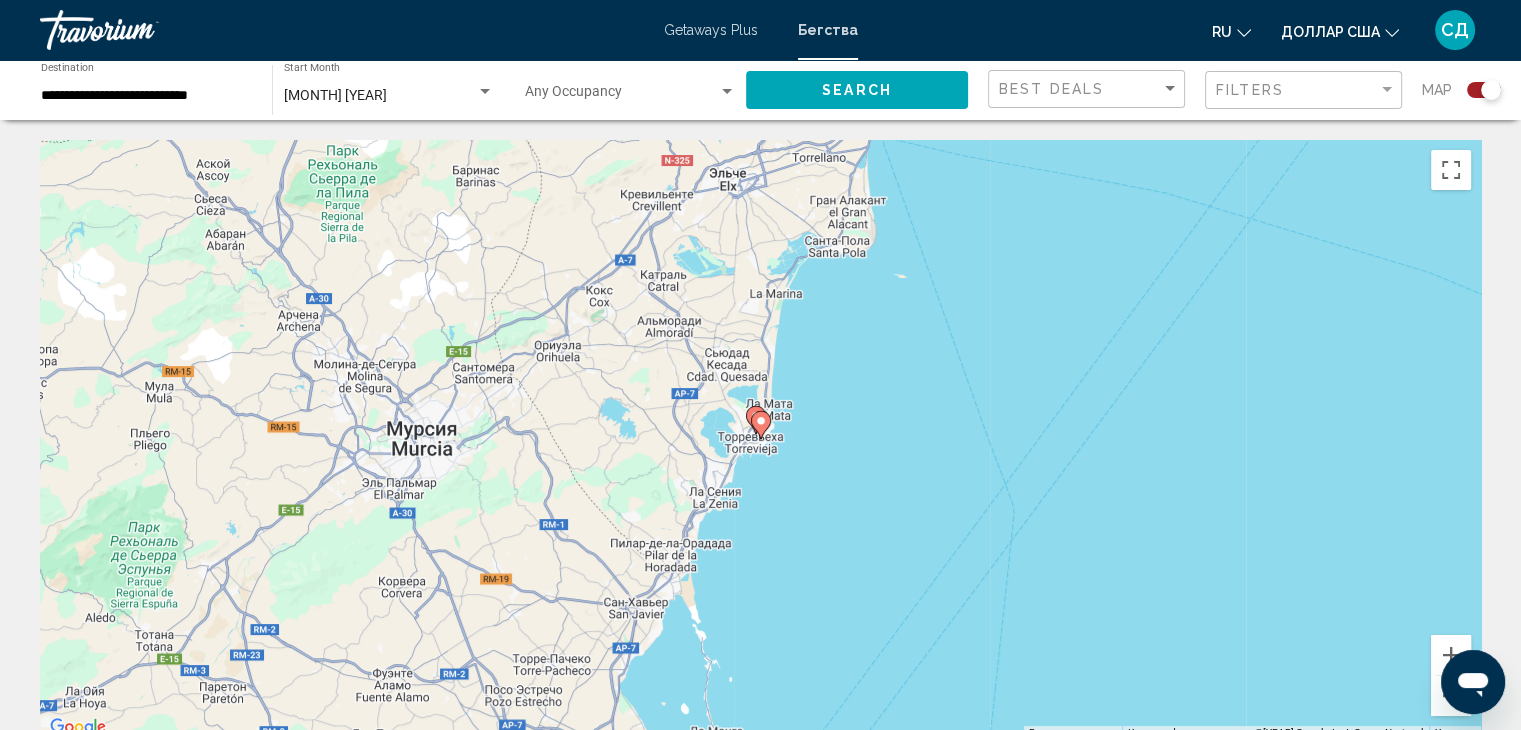 click at bounding box center (755, 420) 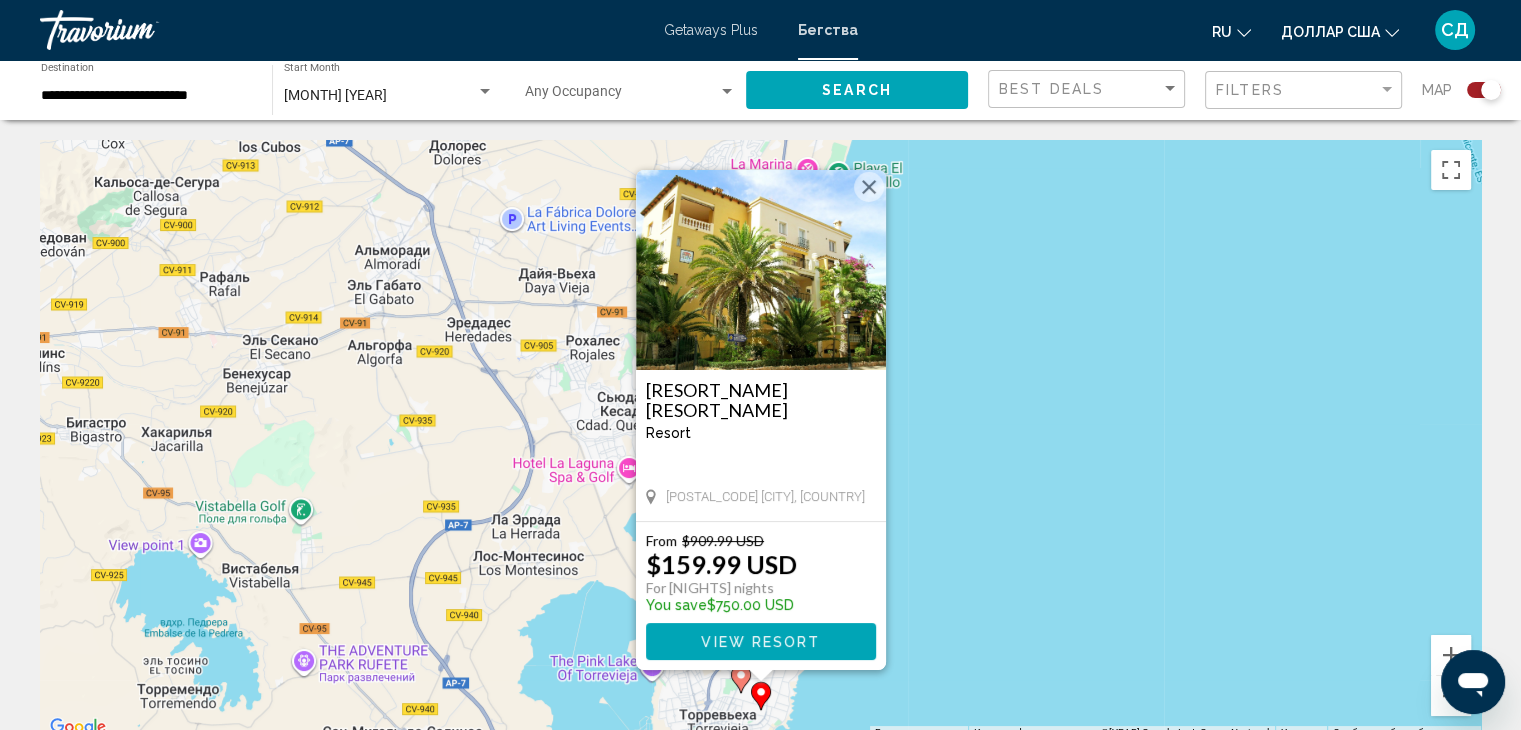 click at bounding box center [869, 187] 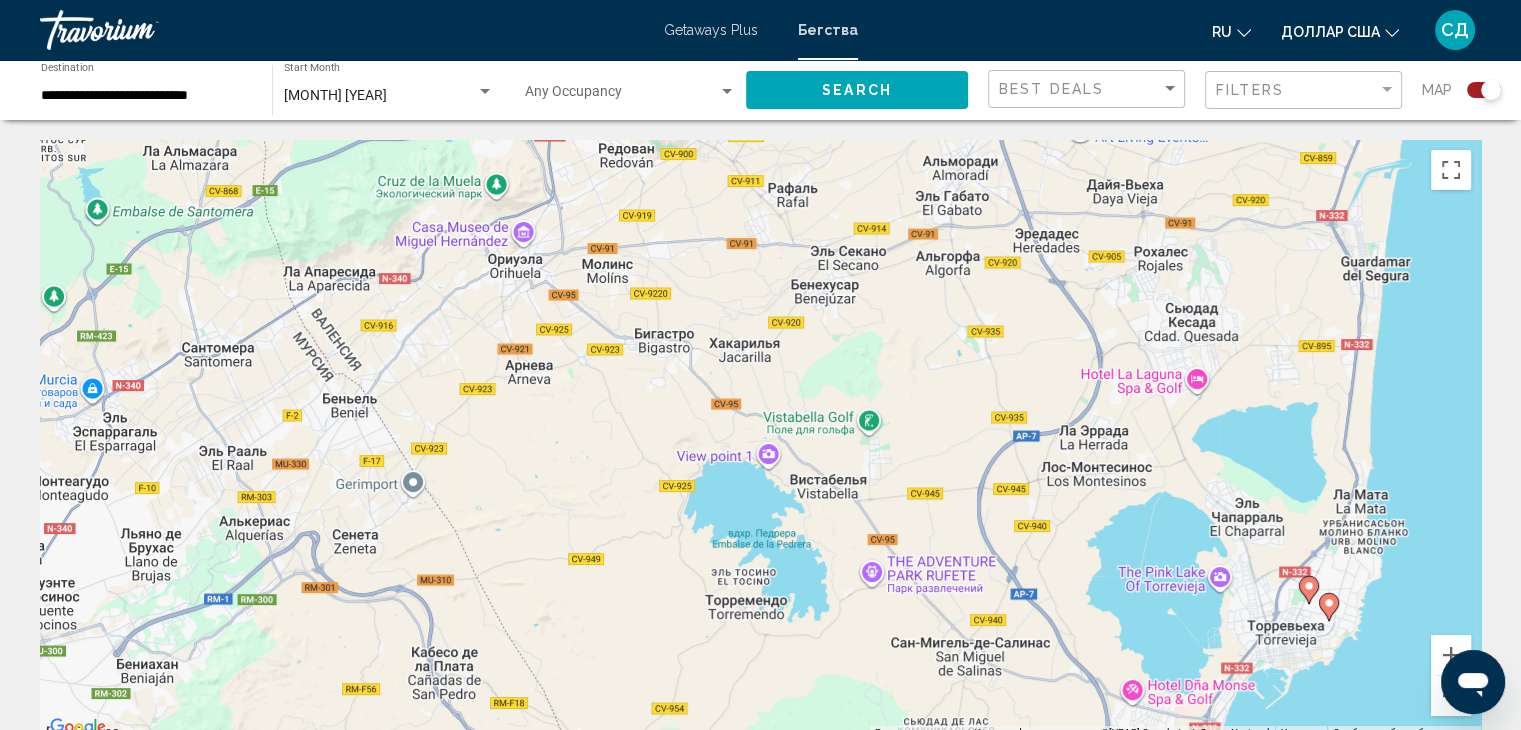 drag, startPoint x: 799, startPoint y: 212, endPoint x: 1364, endPoint y: 125, distance: 571.659 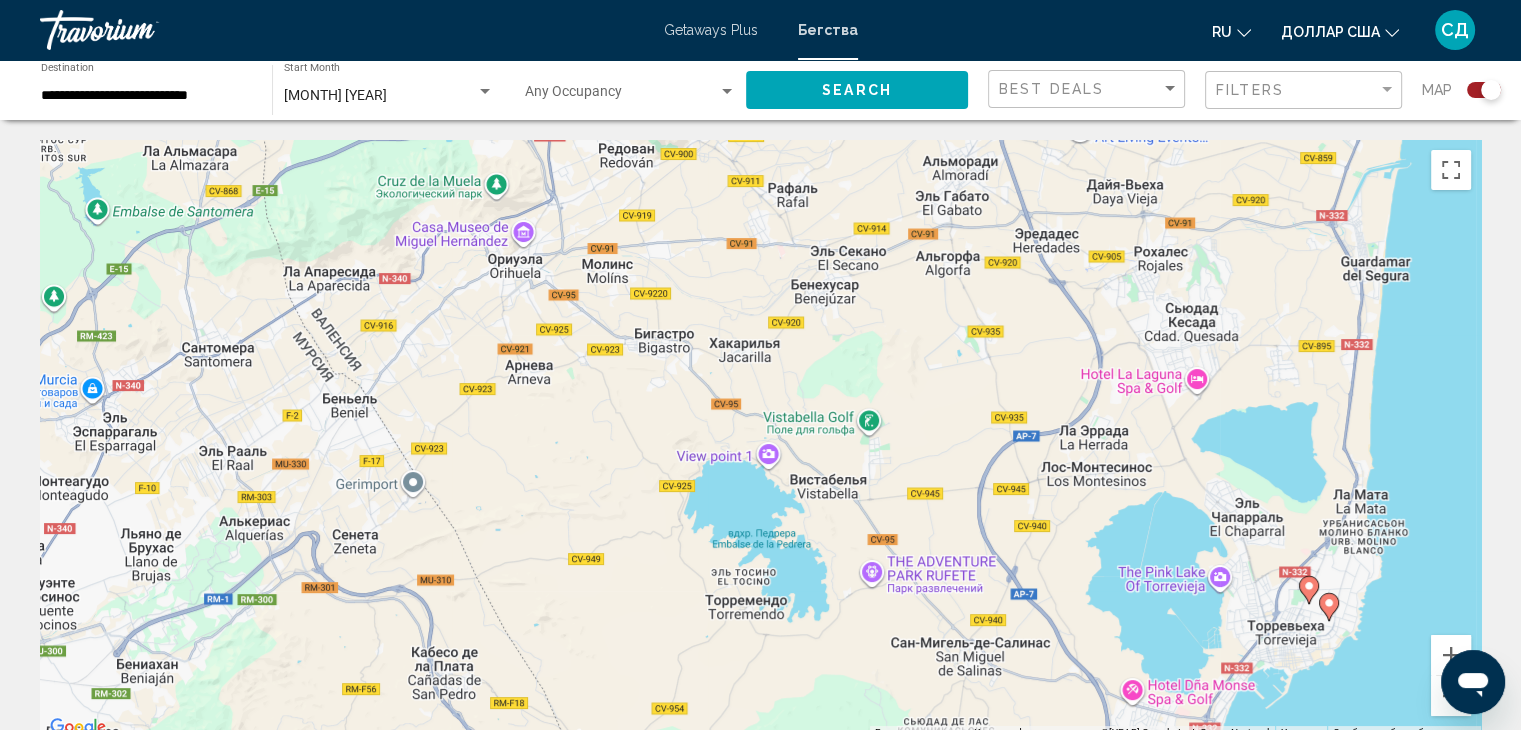drag, startPoint x: 1108, startPoint y: 506, endPoint x: 988, endPoint y: 377, distance: 176.18456 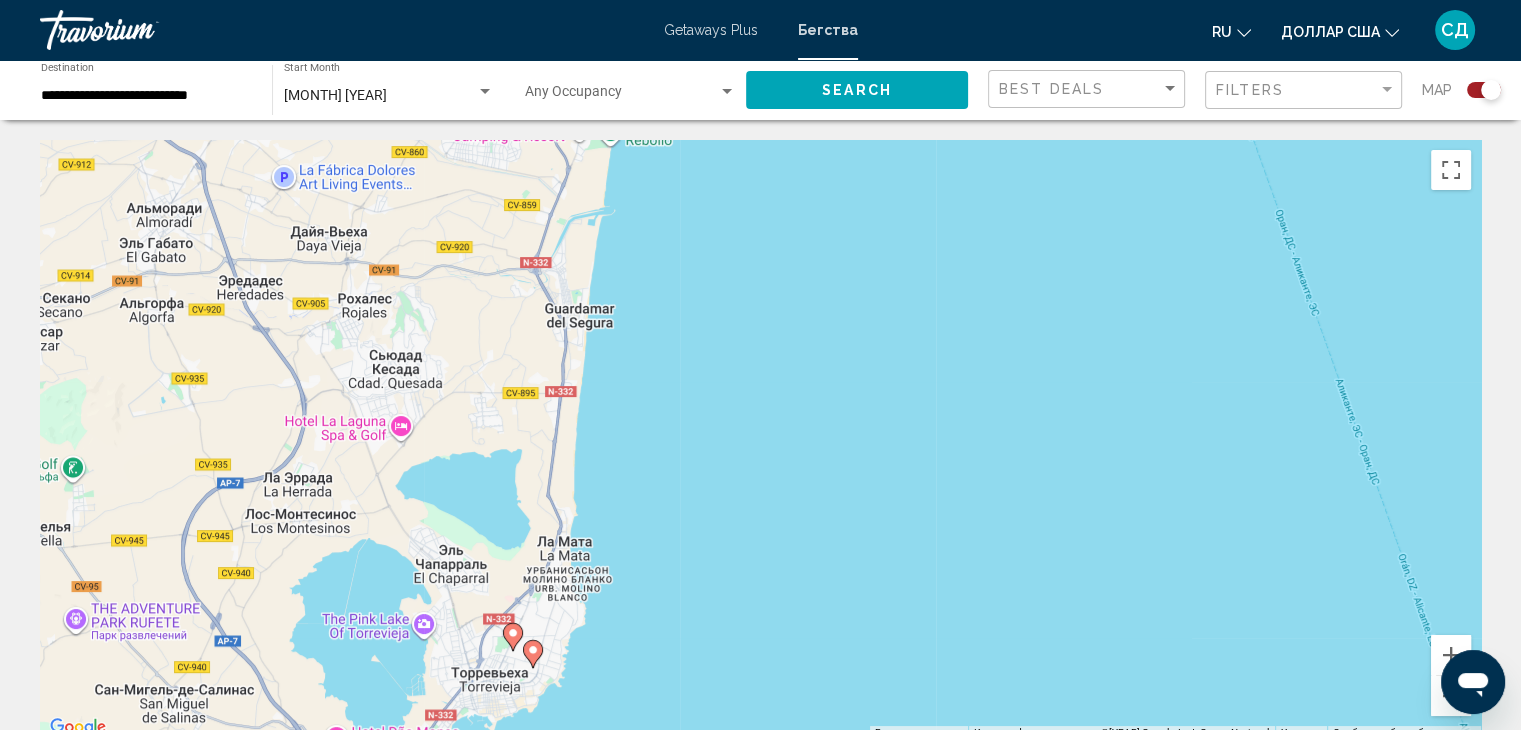 drag, startPoint x: 1188, startPoint y: 461, endPoint x: 437, endPoint y: 440, distance: 751.2936 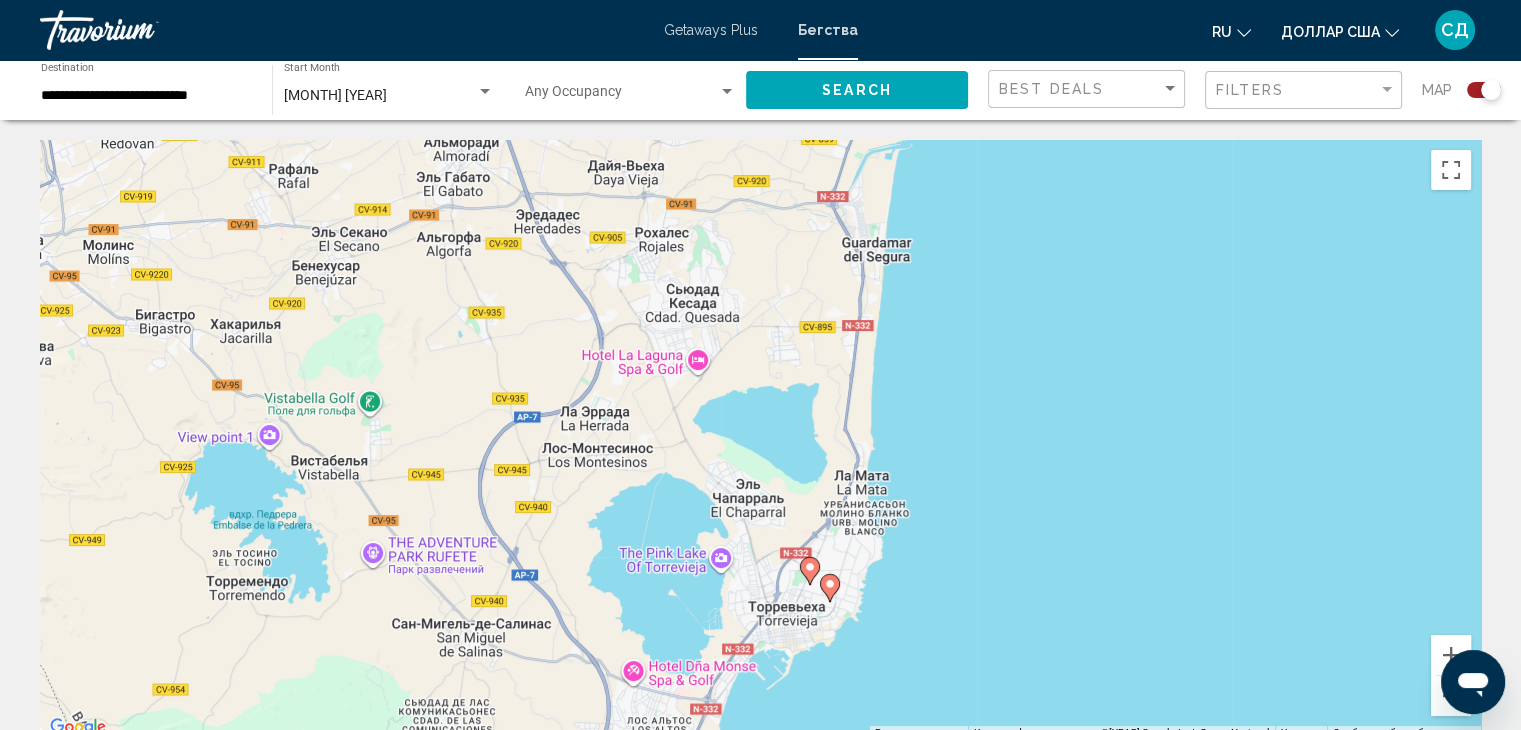 drag, startPoint x: 449, startPoint y: 387, endPoint x: 771, endPoint y: 248, distance: 350.72067 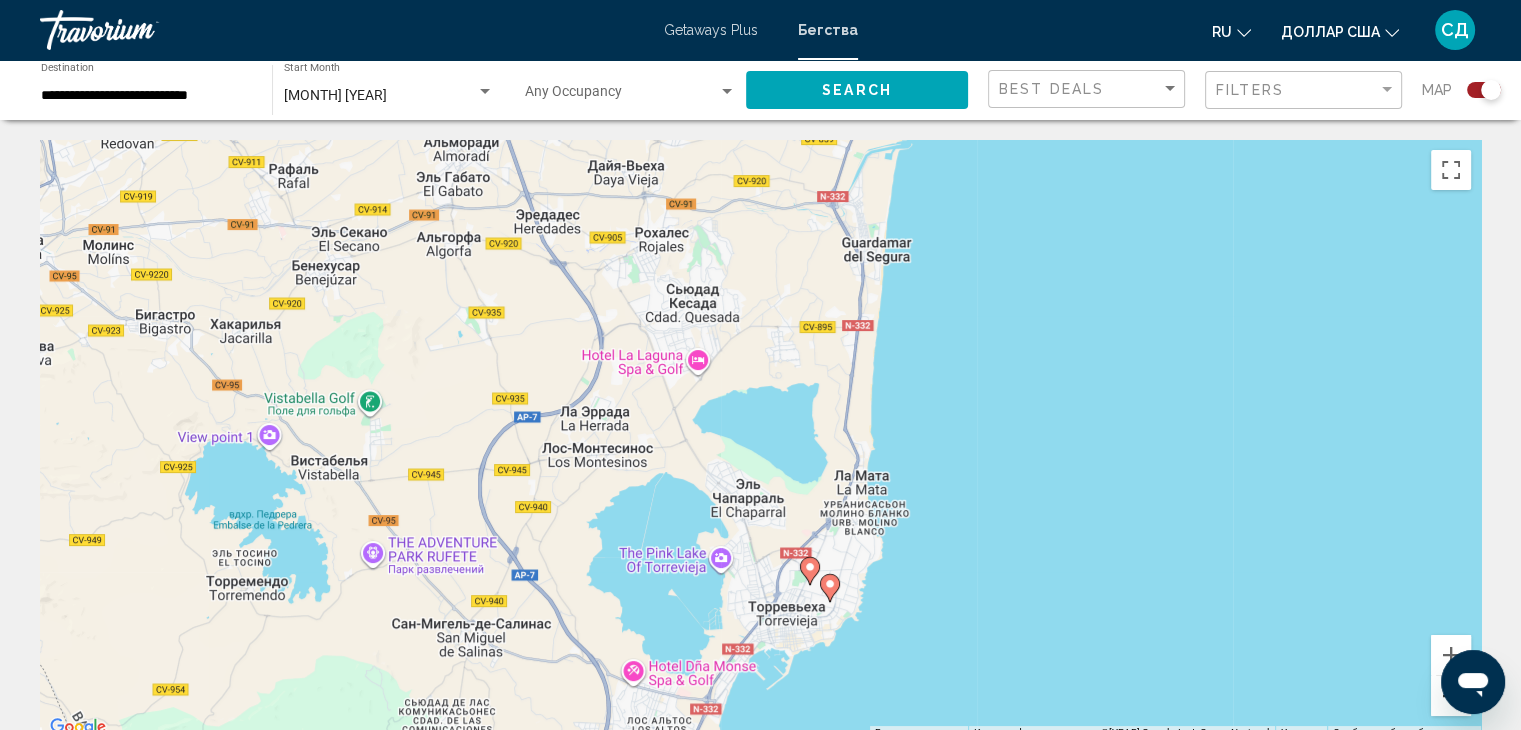click at bounding box center [1451, 696] 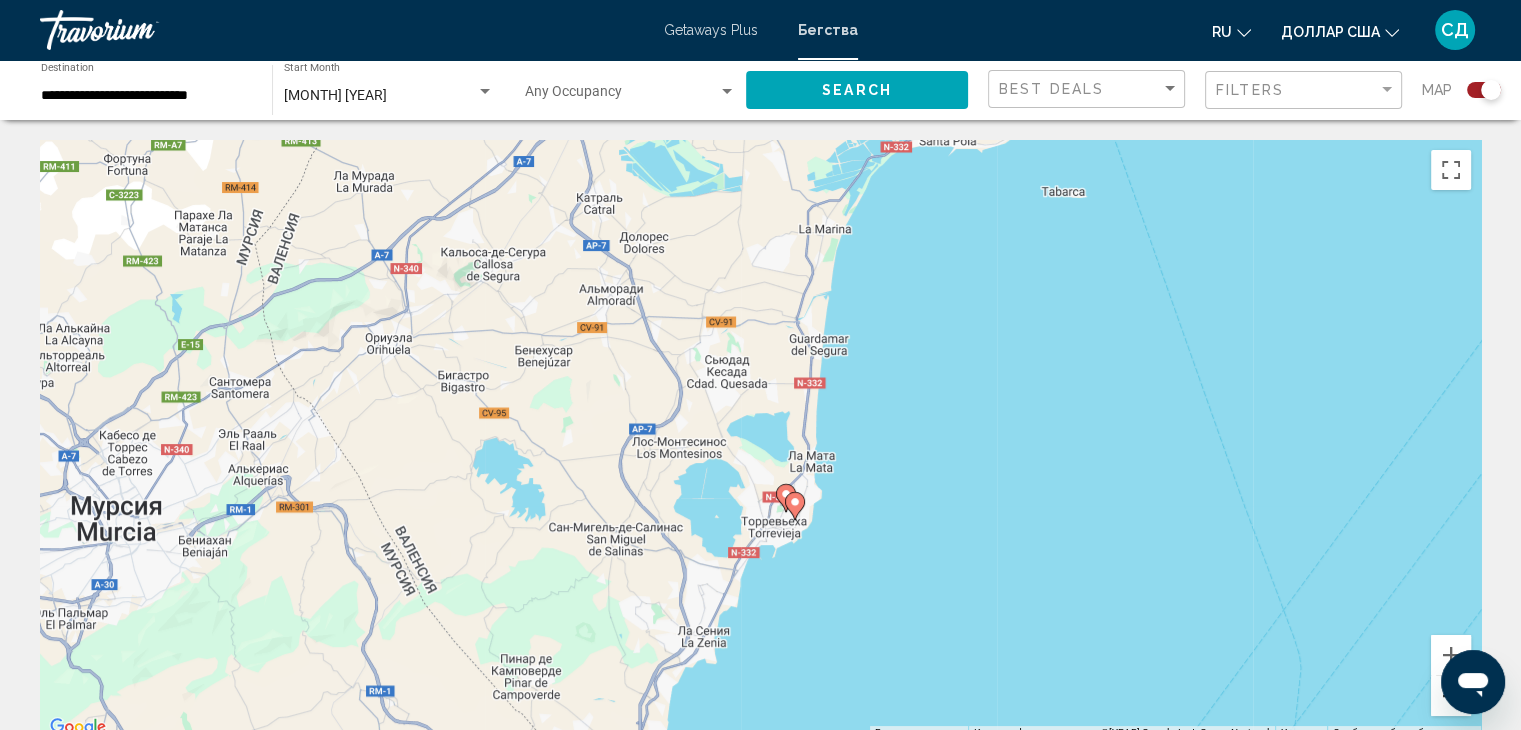 click at bounding box center [1451, 696] 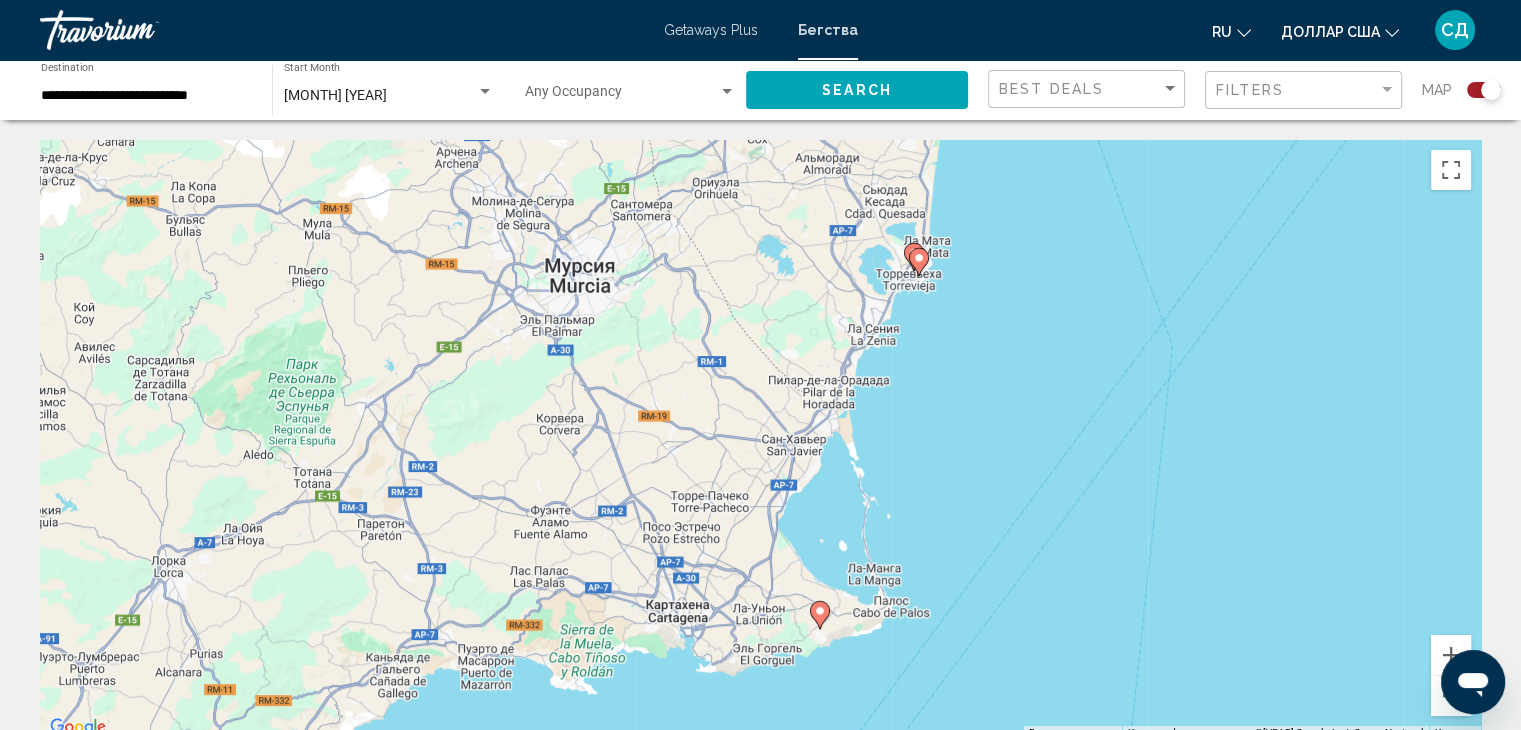 drag, startPoint x: 648, startPoint y: 540, endPoint x: 790, endPoint y: 330, distance: 253.50345 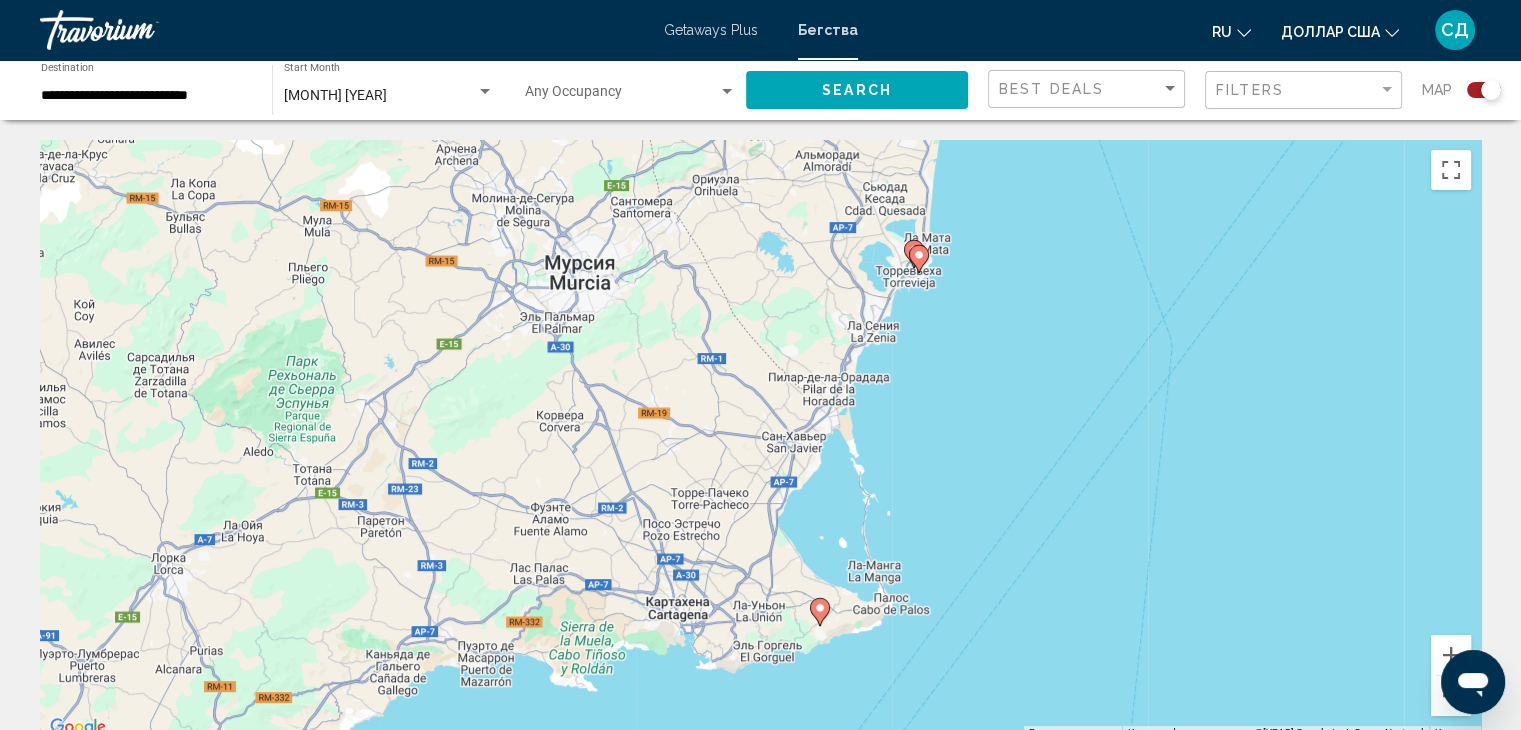 click at bounding box center (1484, 90) 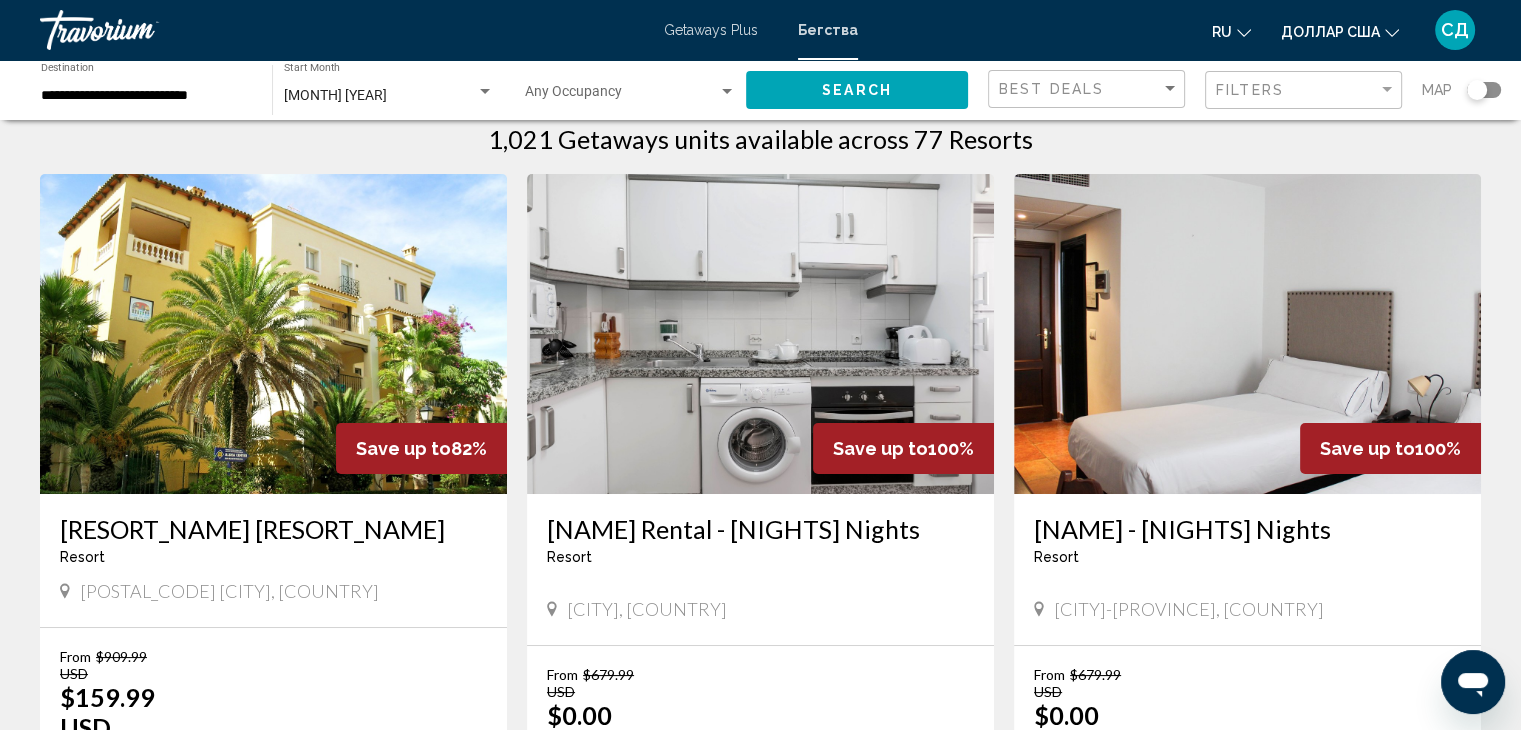 scroll, scrollTop: 0, scrollLeft: 0, axis: both 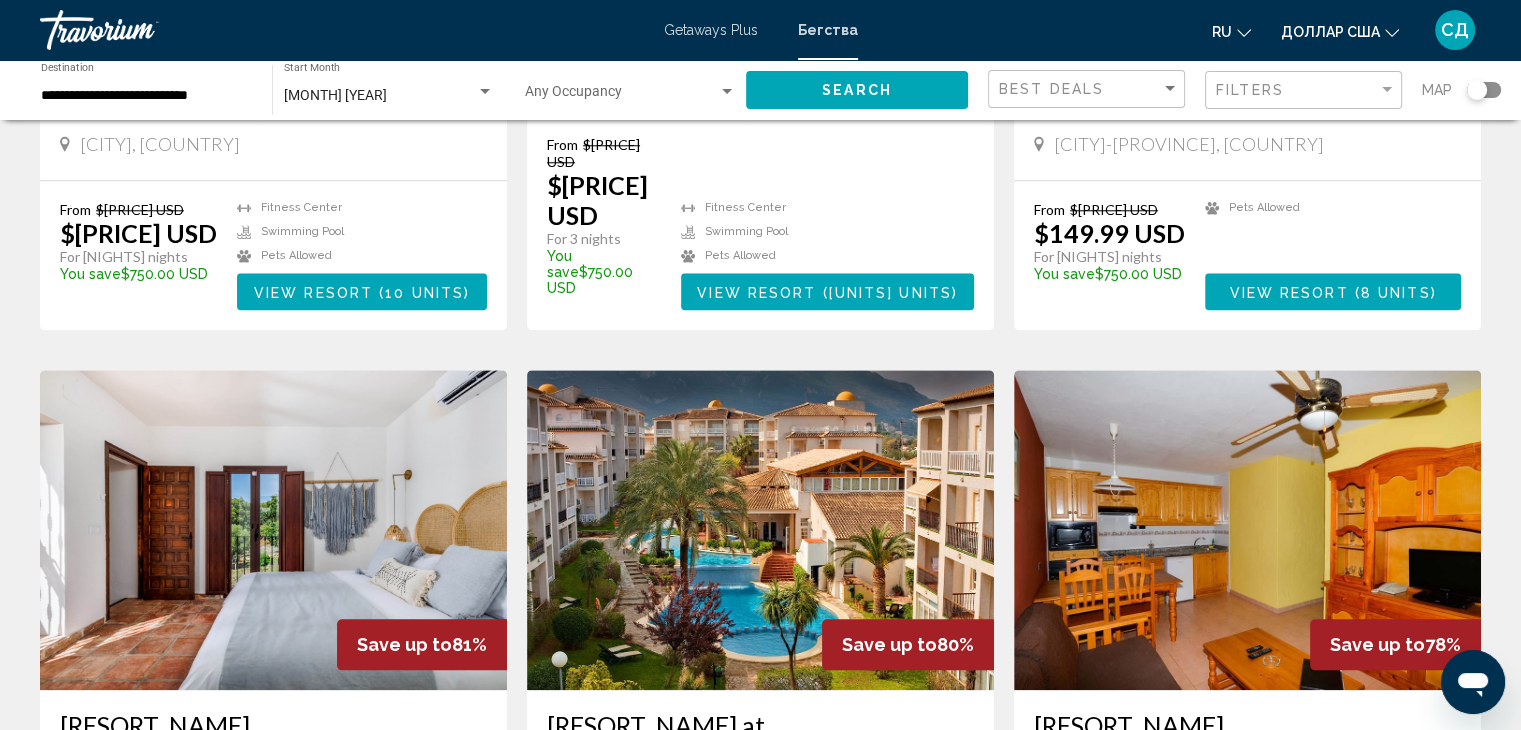 click at bounding box center (760, 530) 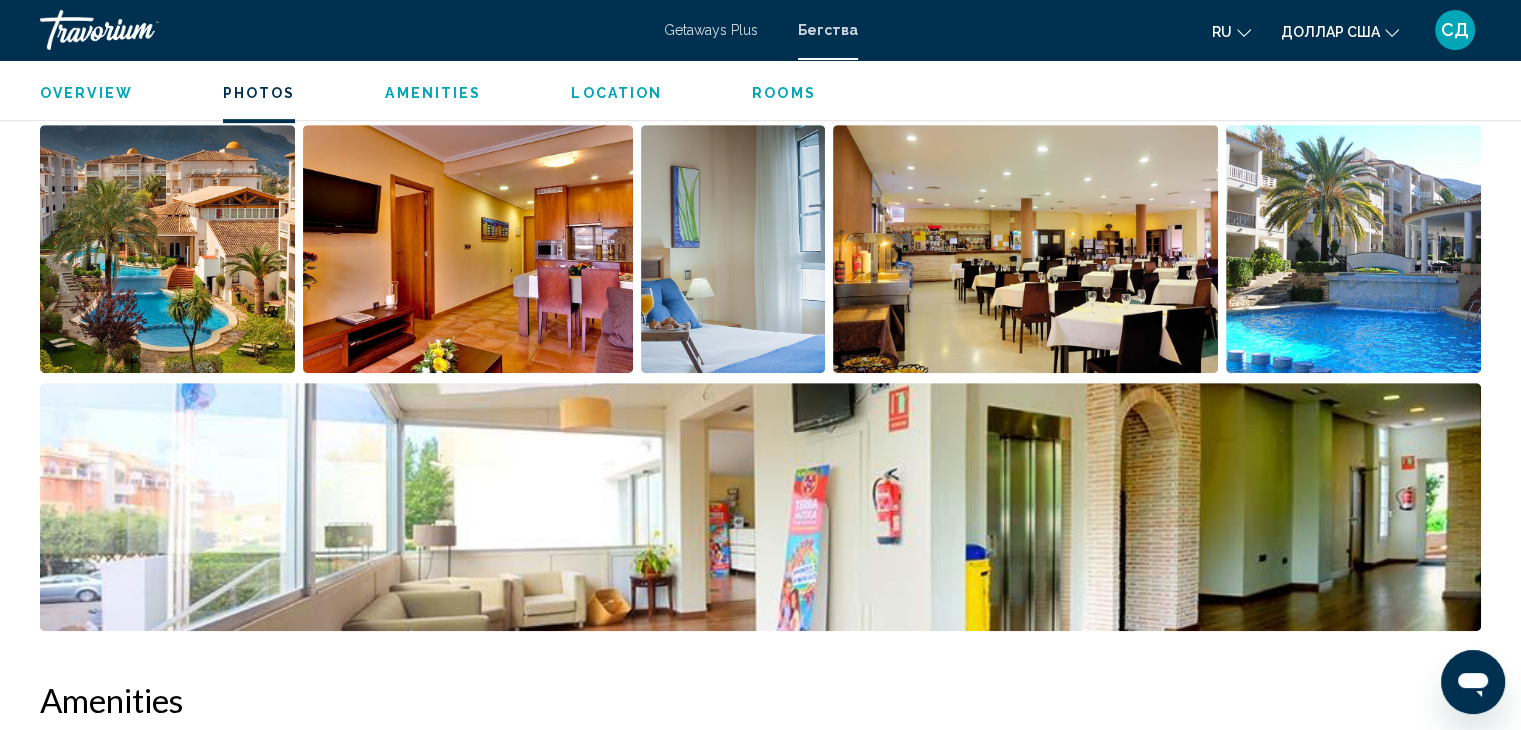 scroll, scrollTop: 1000, scrollLeft: 0, axis: vertical 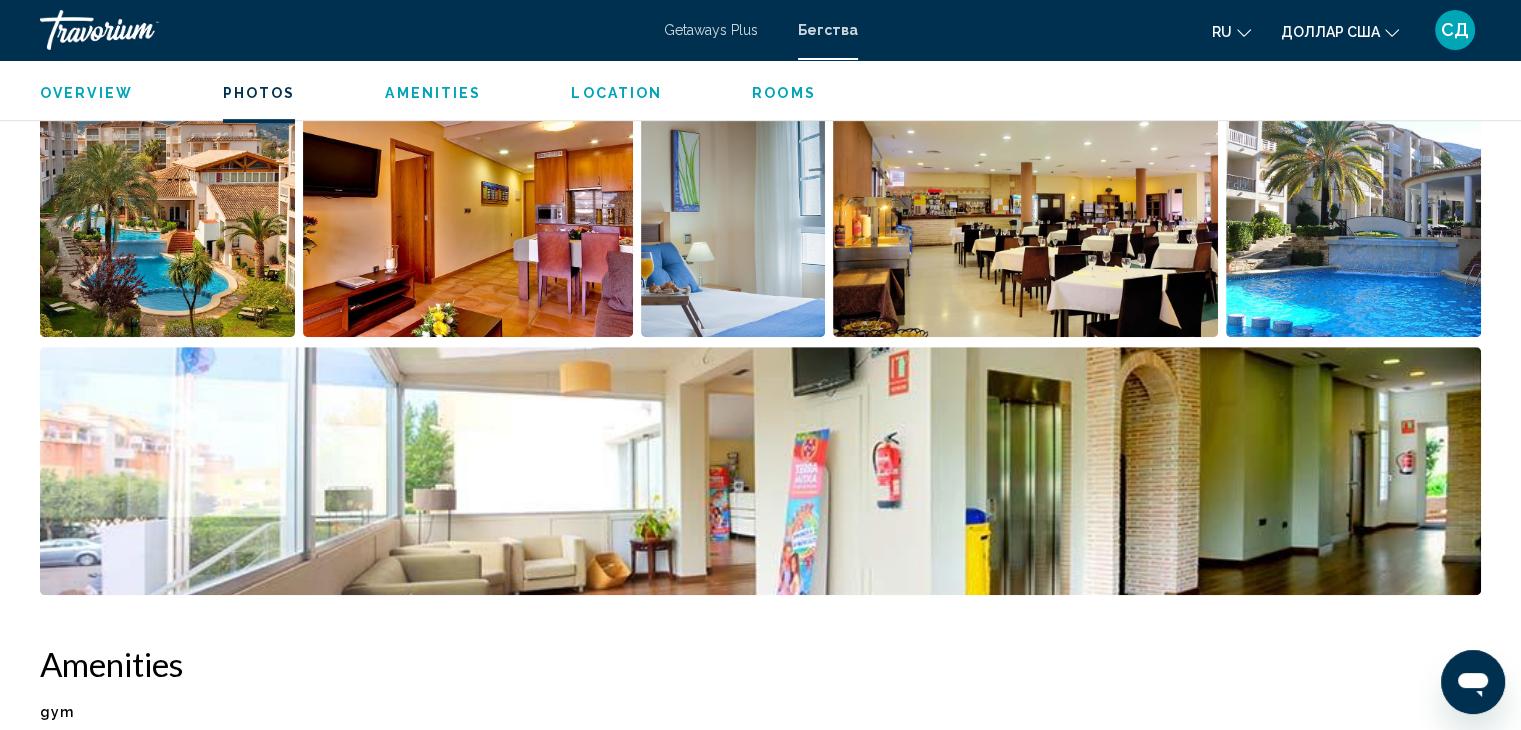 click at bounding box center [167, 213] 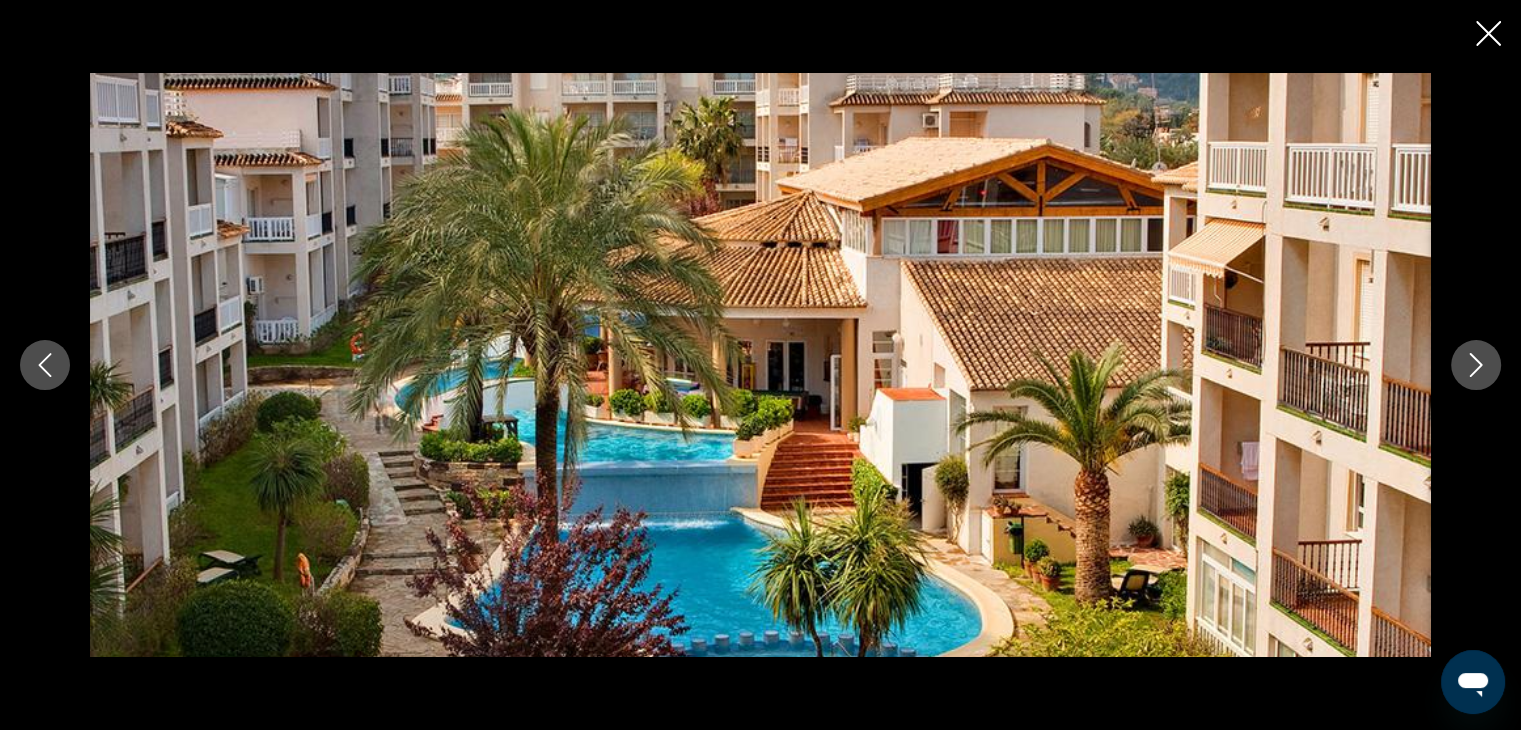 click at bounding box center [1476, 365] 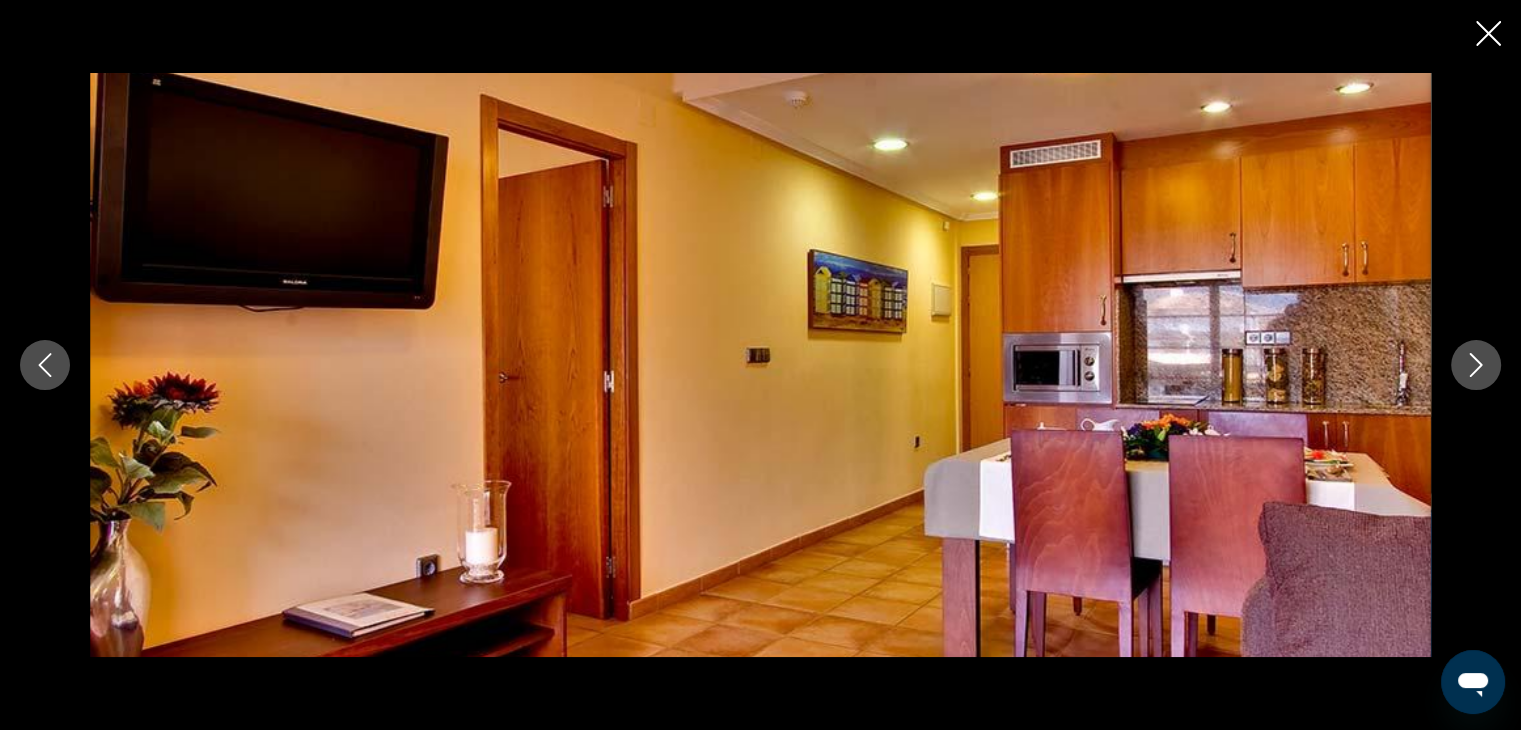 click at bounding box center [1476, 365] 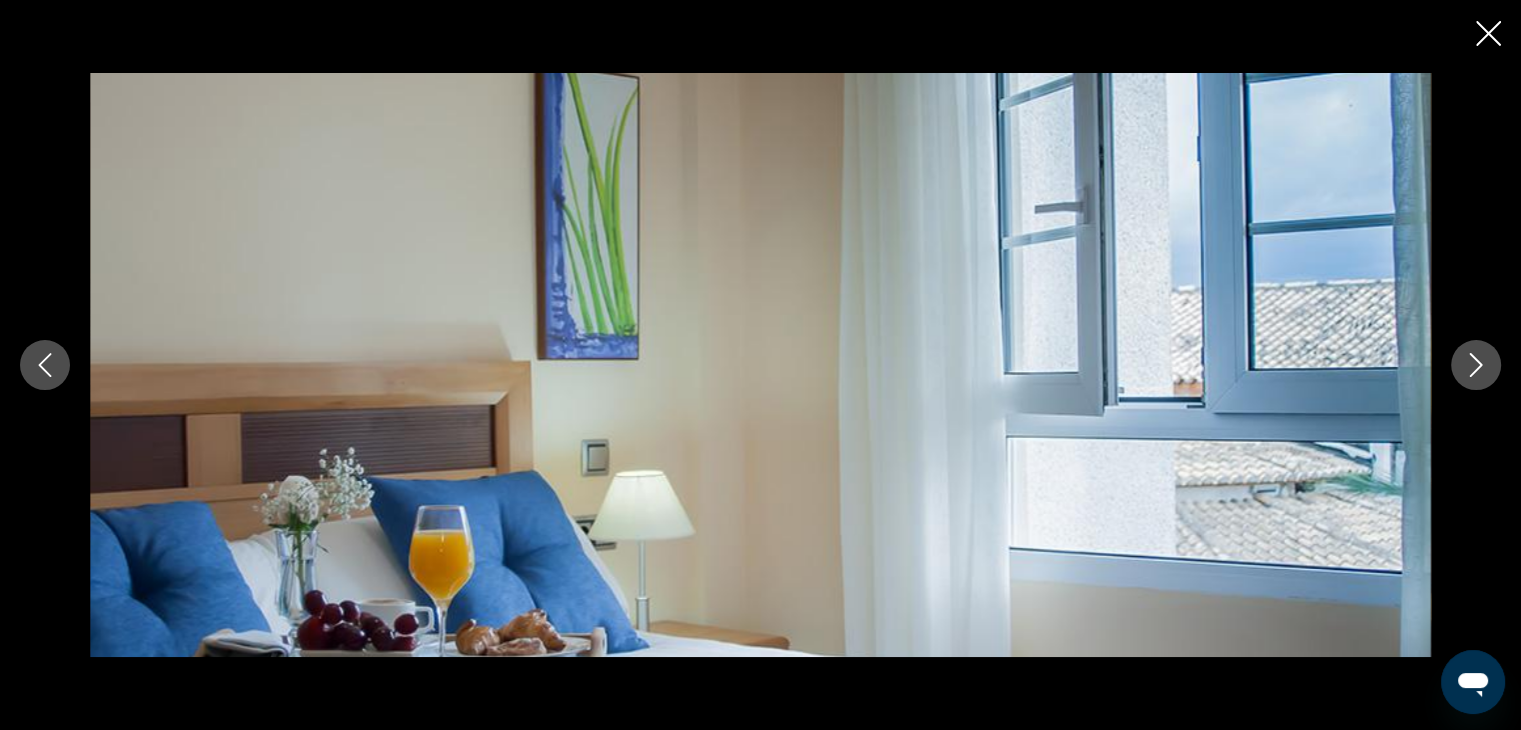 click at bounding box center [1476, 365] 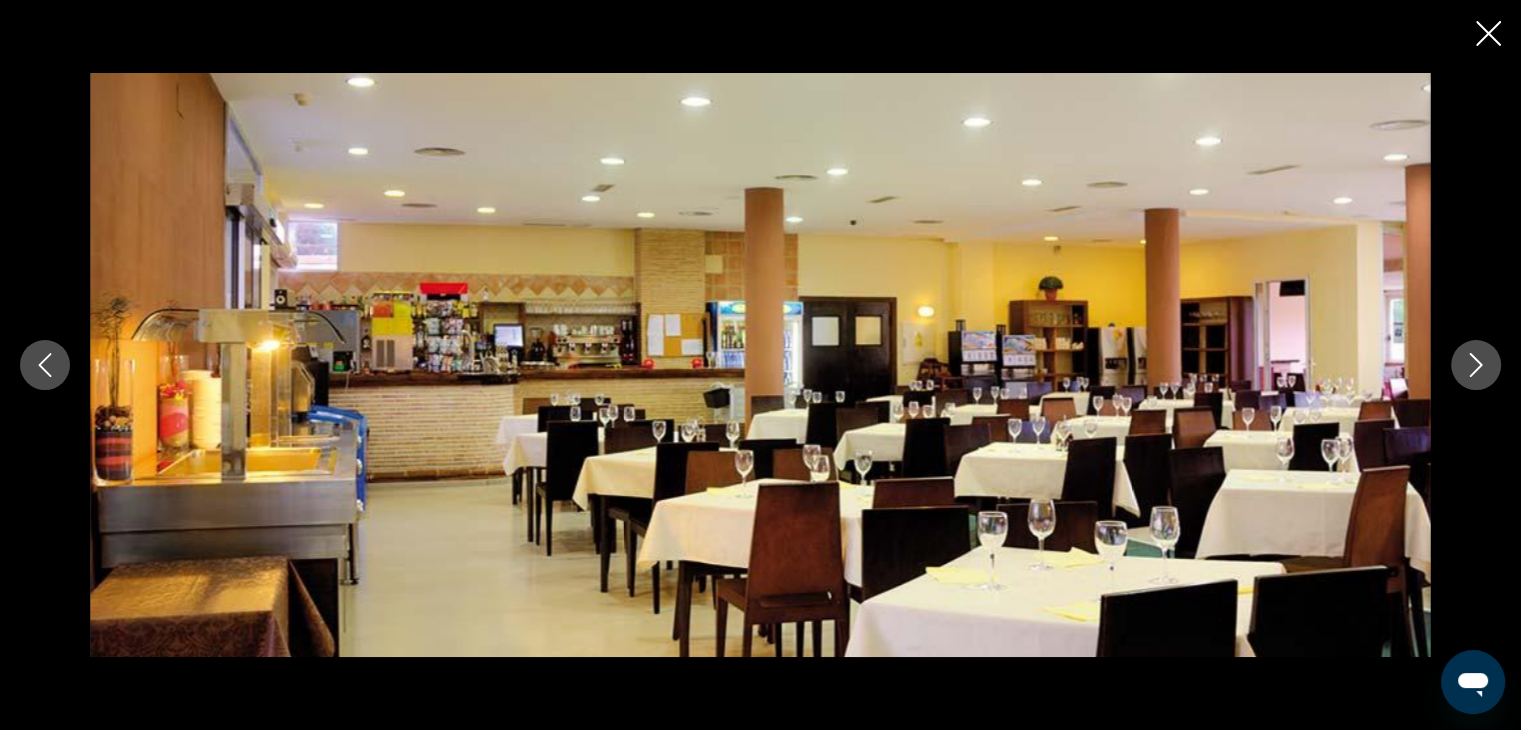 click at bounding box center [1476, 365] 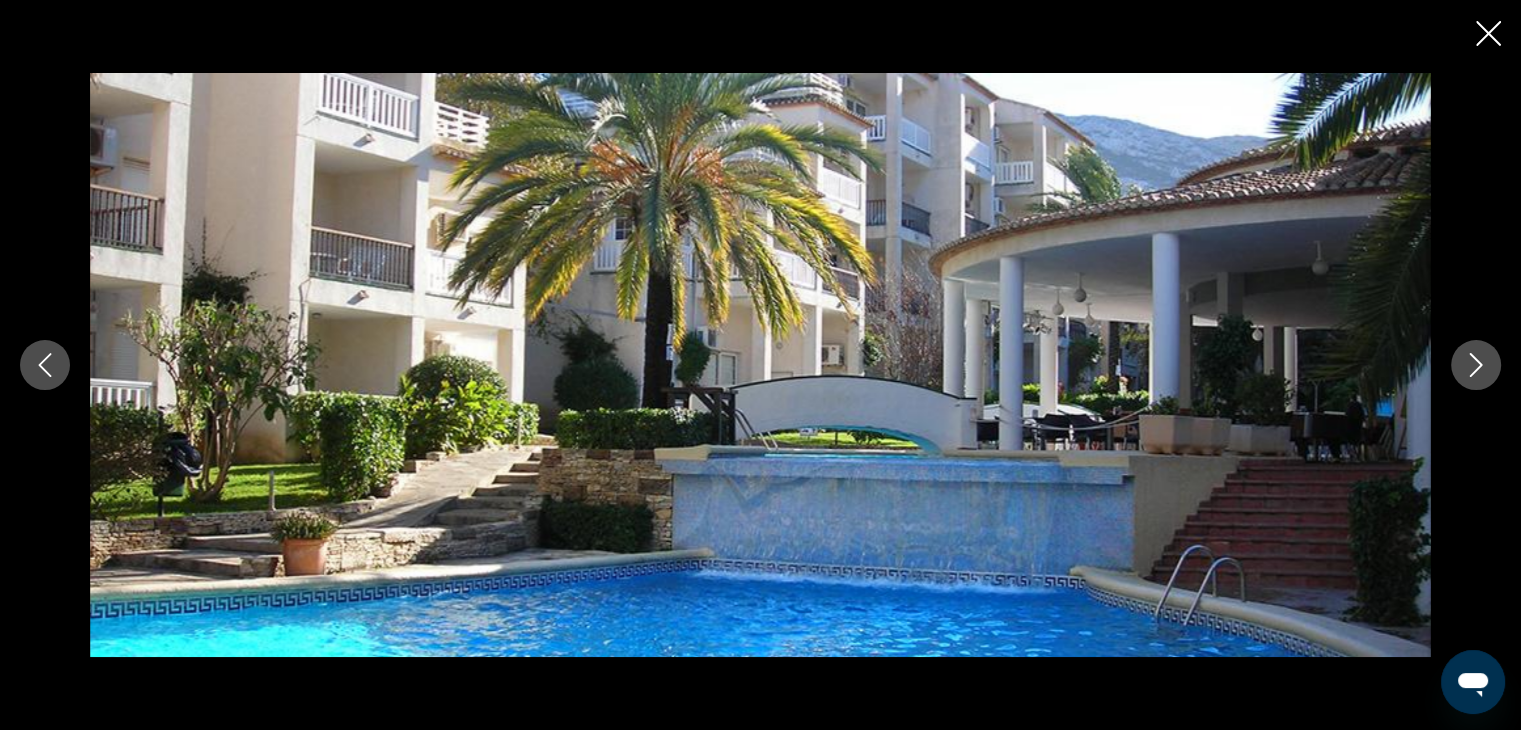 click at bounding box center [1476, 365] 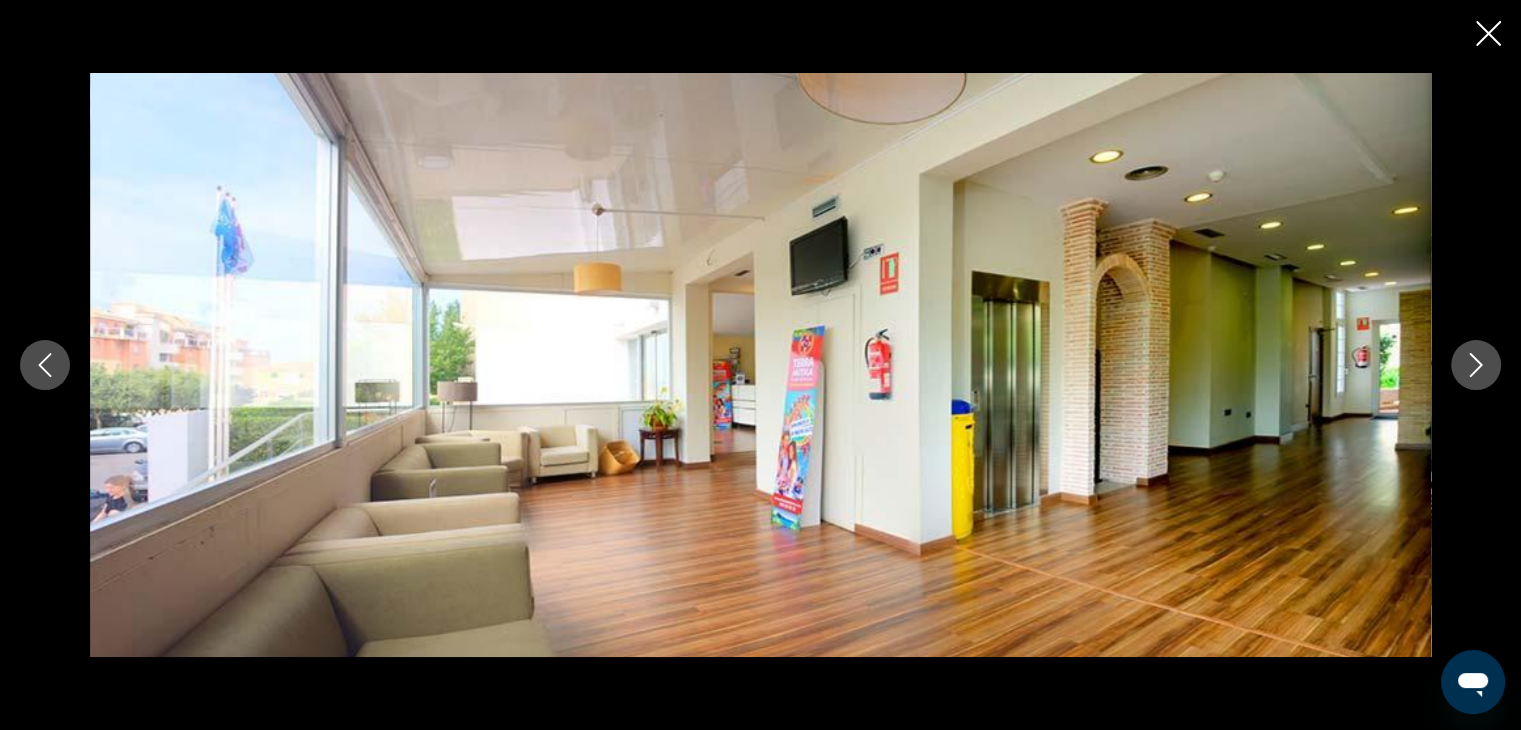 click at bounding box center [1476, 365] 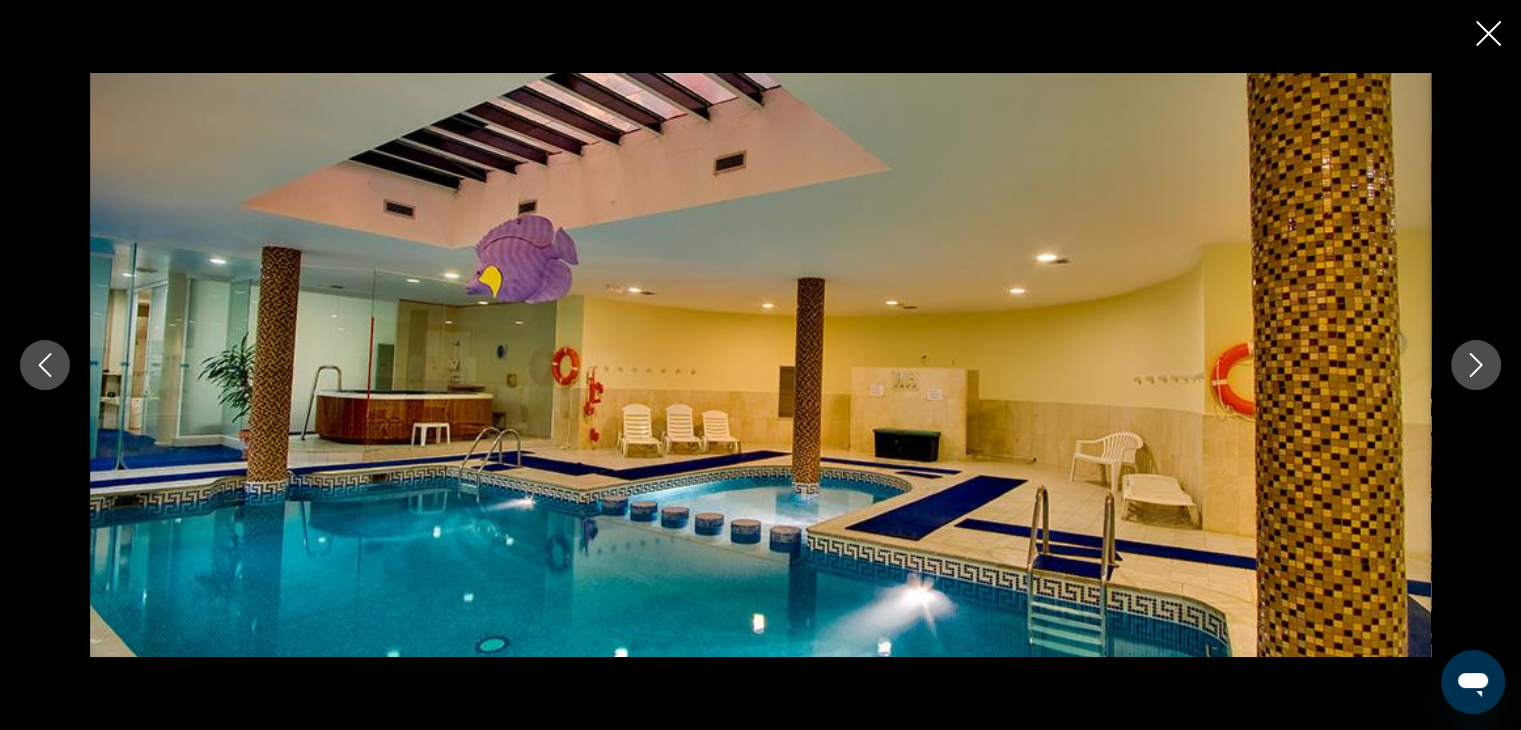 click at bounding box center [1476, 365] 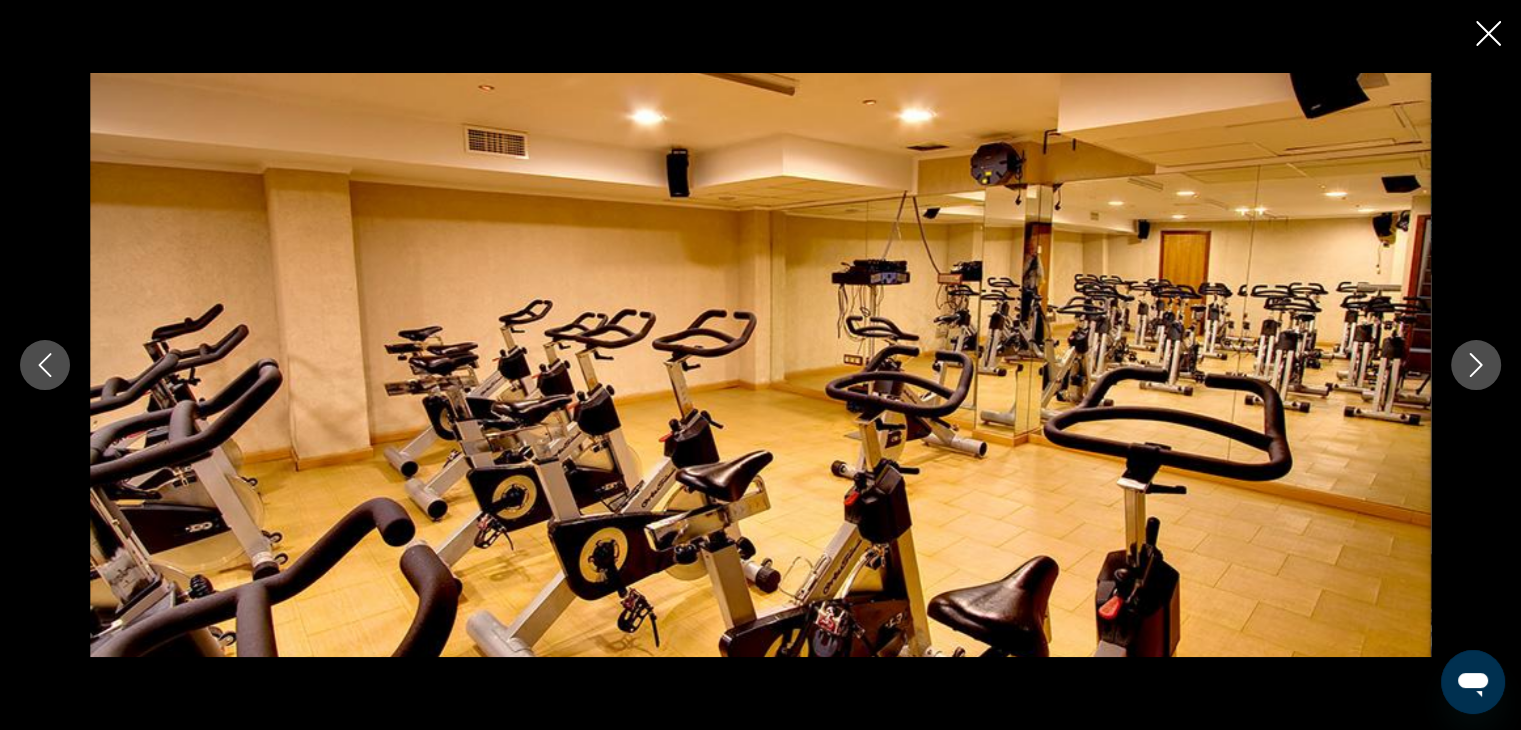 click at bounding box center (1476, 365) 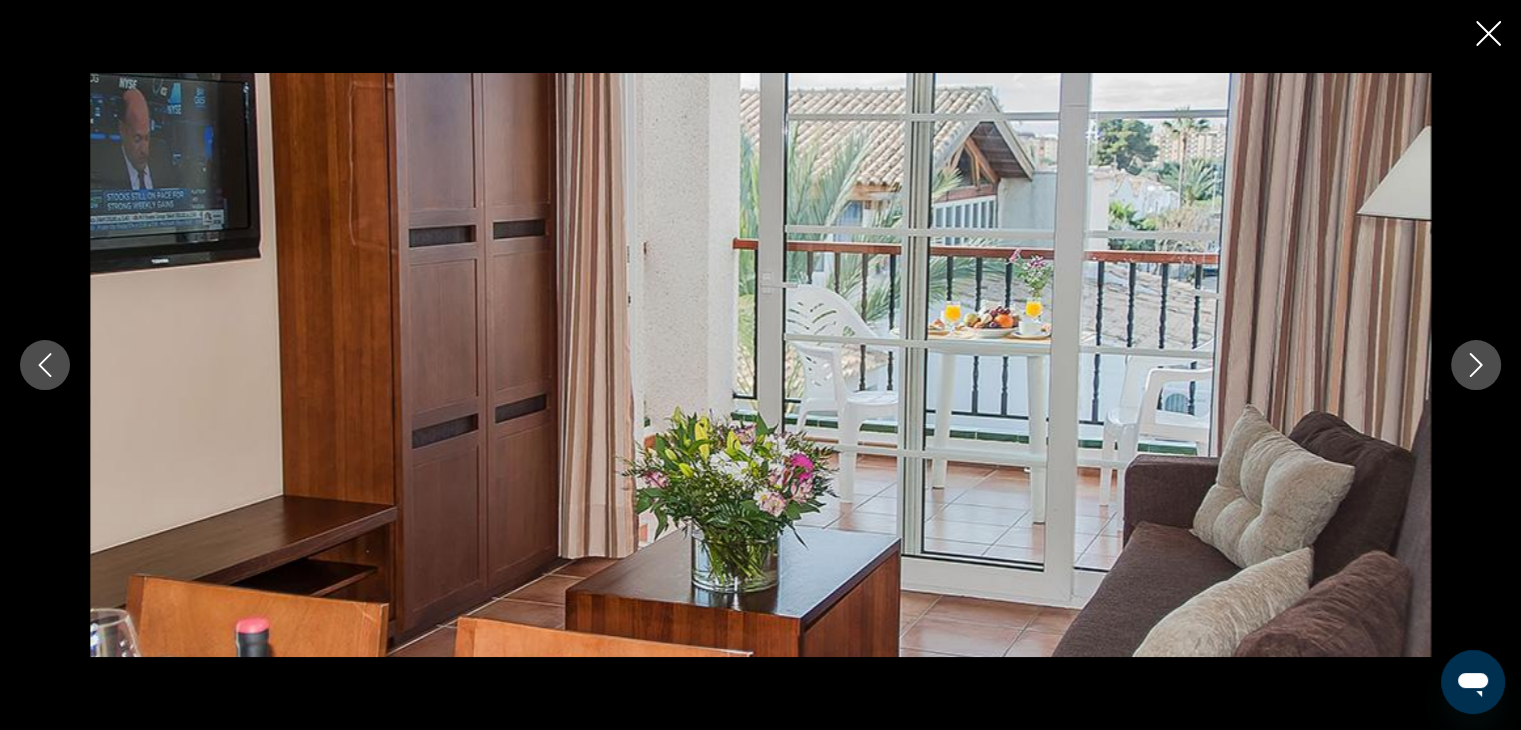 click at bounding box center (1476, 365) 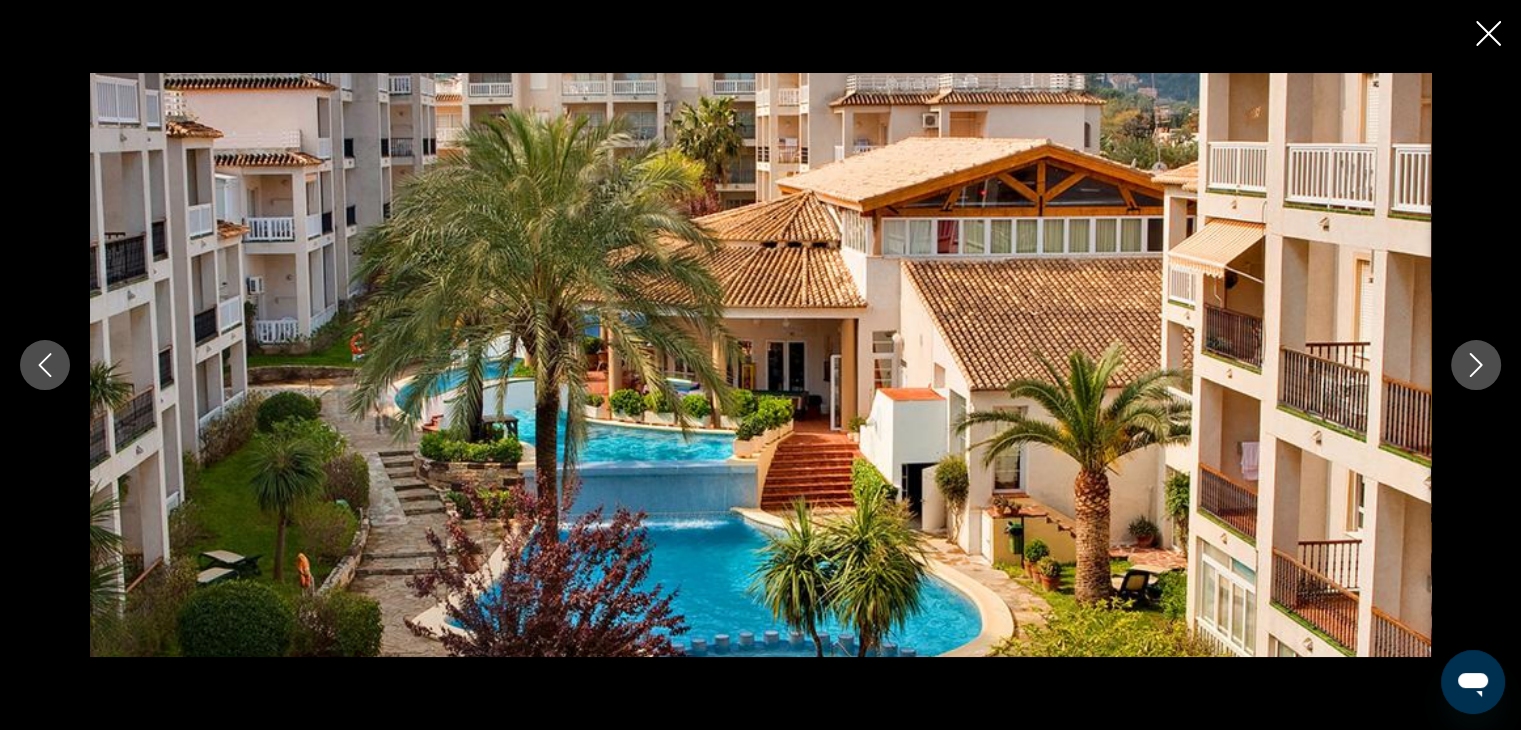 click at bounding box center [1488, 33] 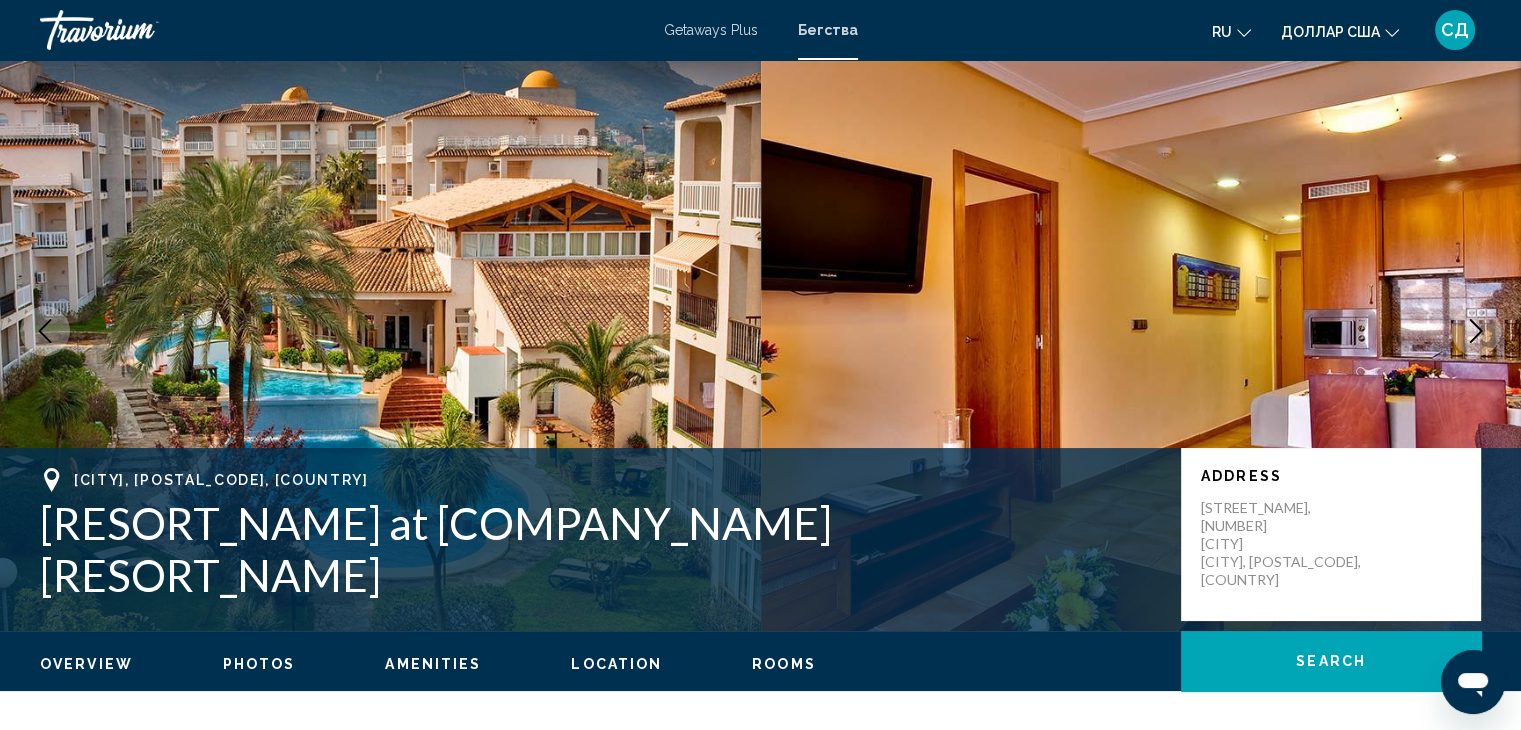 scroll, scrollTop: 0, scrollLeft: 0, axis: both 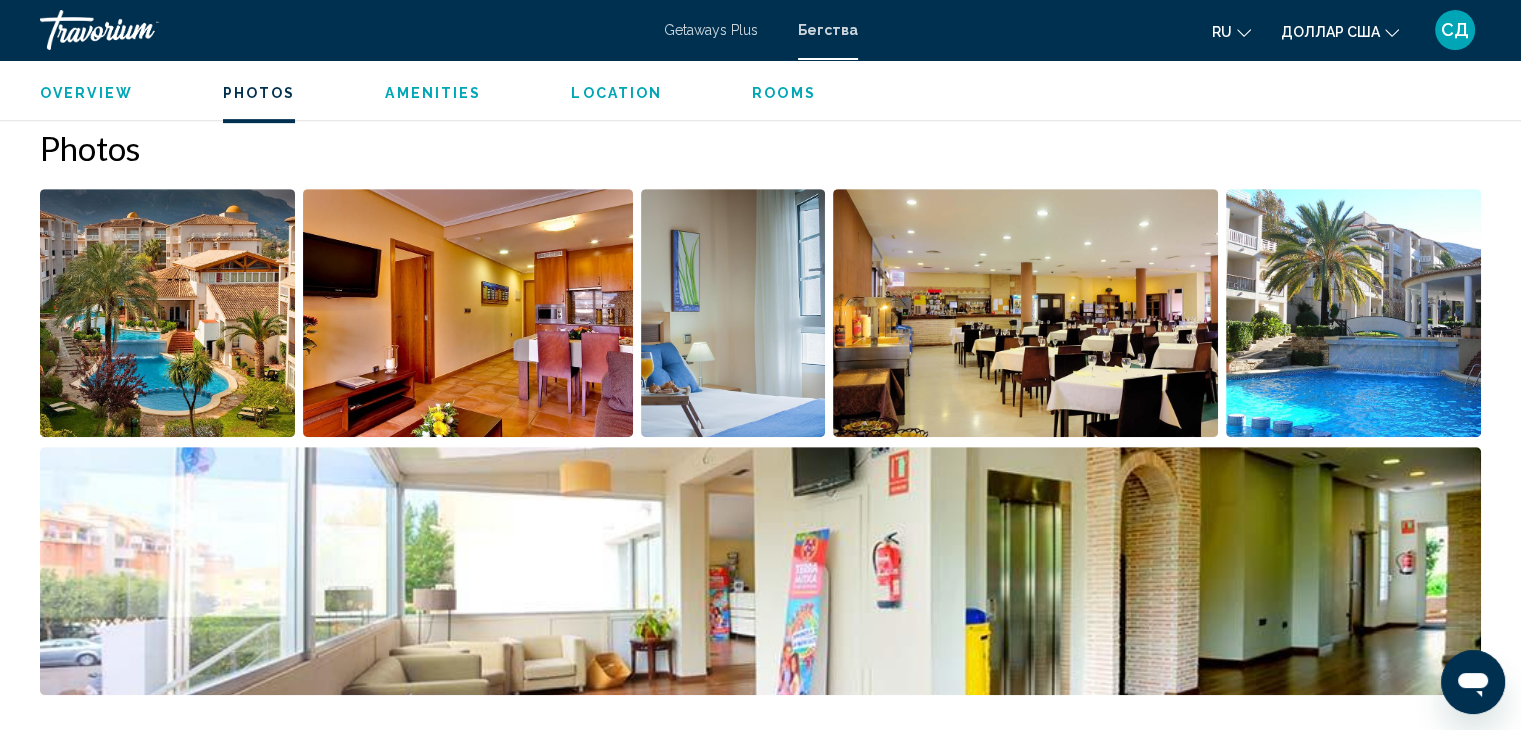 click on "Overview Type Resort All-Inclusive No All-Inclusive Address Calle Aquari, 3 Alicante Denia, [POSTAL_CODE], [COUNTRY_CODE] [STATE_CODE] Description This family-oriented resort is situated only 270 yards (245 meters) from sandy Marineta beach, and is close to the center of the coastal town of Denia, halfway between Alicante and Valencia. The surrounding area has a whole range of attractions, including Denia's castle, museums, a daily fish auction, great seafood restaurants, boat trips to Ibiza, and a variety of water sports. The resort itself offers guests use of the indoor and outdoor pools, a restaurant, bar, and a fitness center with whirlpool and sauna. Read more
Photos Amenities gym No Amenities available. All-Inclusive Information Location ← Переместить влево → Переместить вправо ↑ Переместить вверх ↓ Переместить вниз + Приблизить - Уменьшить Home Переместить влево на 75 % End Быстрые клавиши 1" at bounding box center [760, 1775] 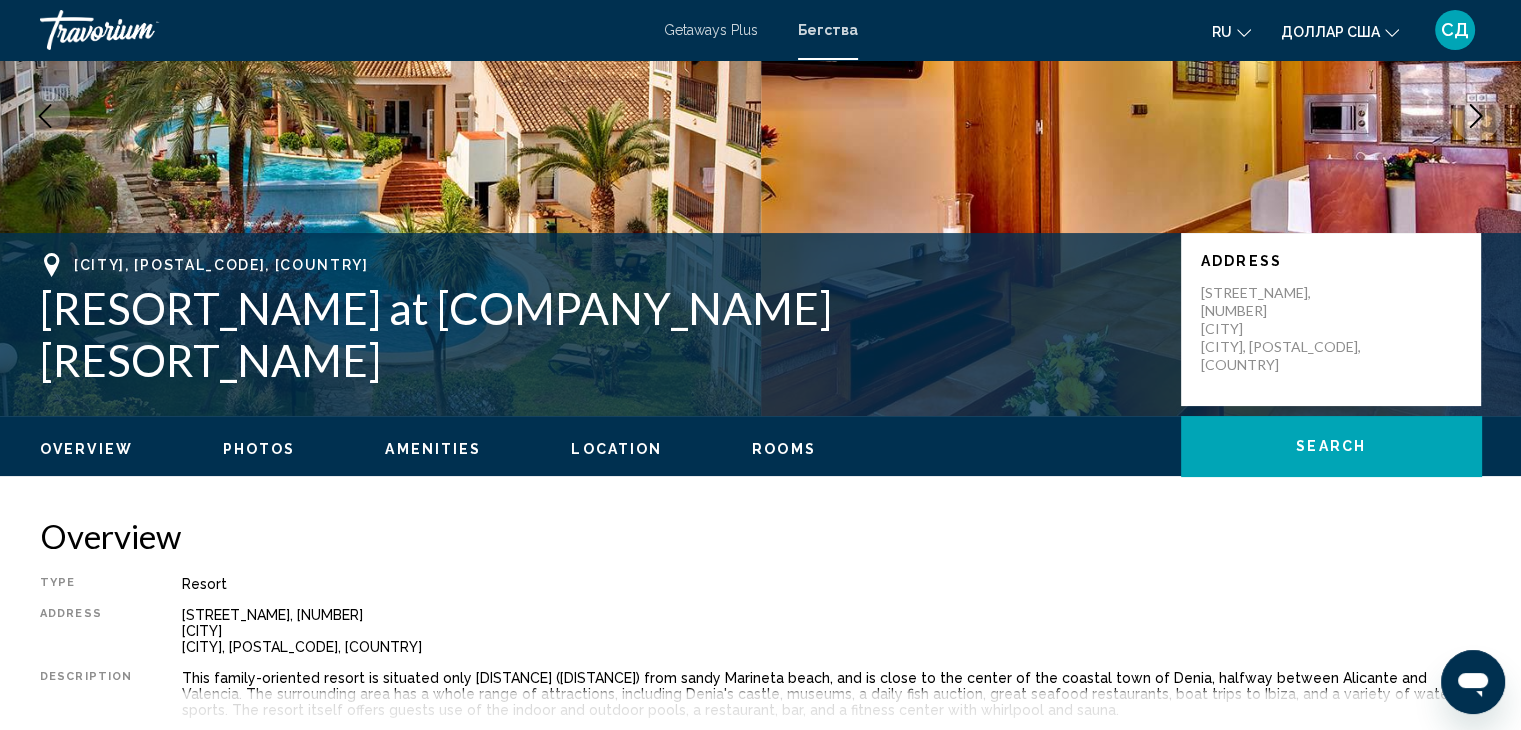scroll, scrollTop: 0, scrollLeft: 0, axis: both 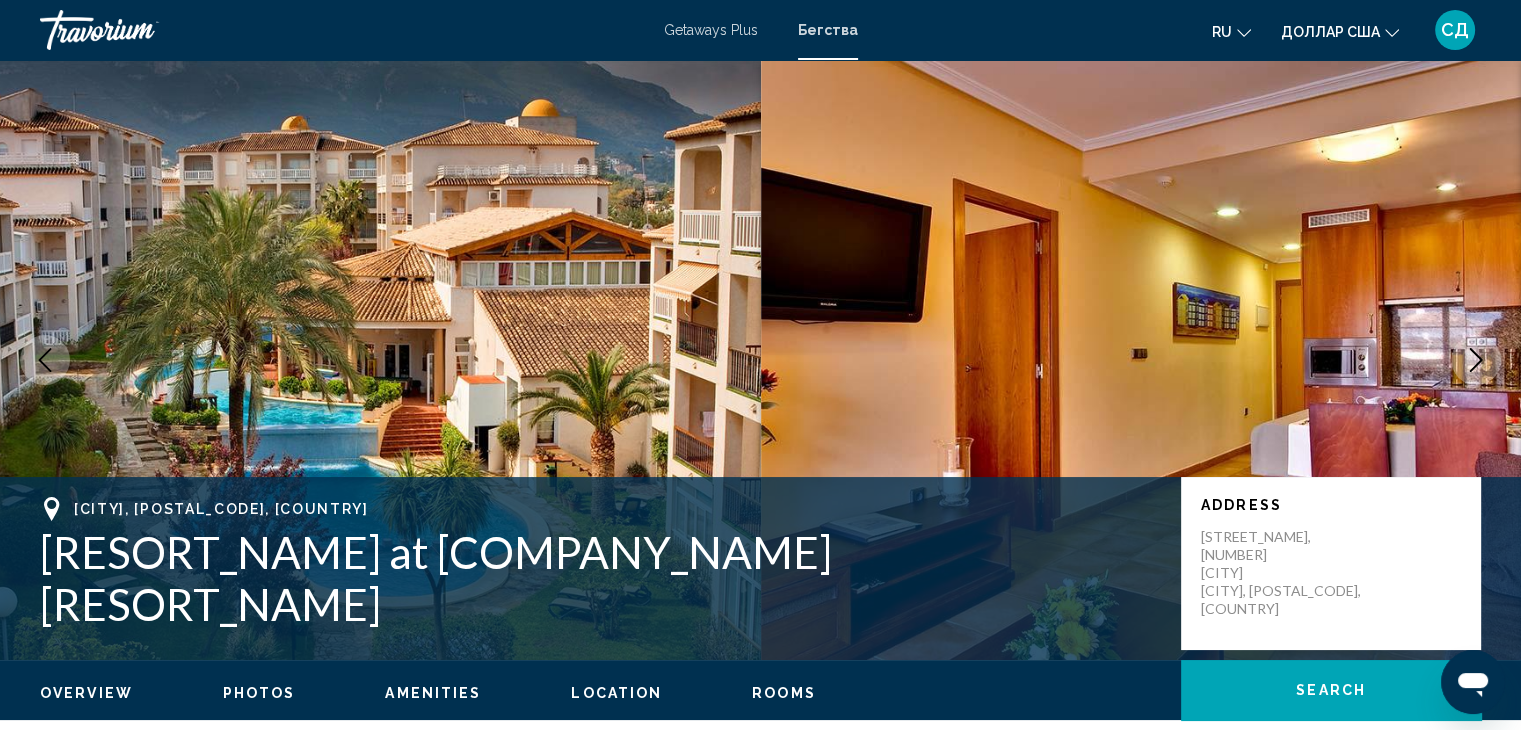 click on "СД" at bounding box center (1455, 29) 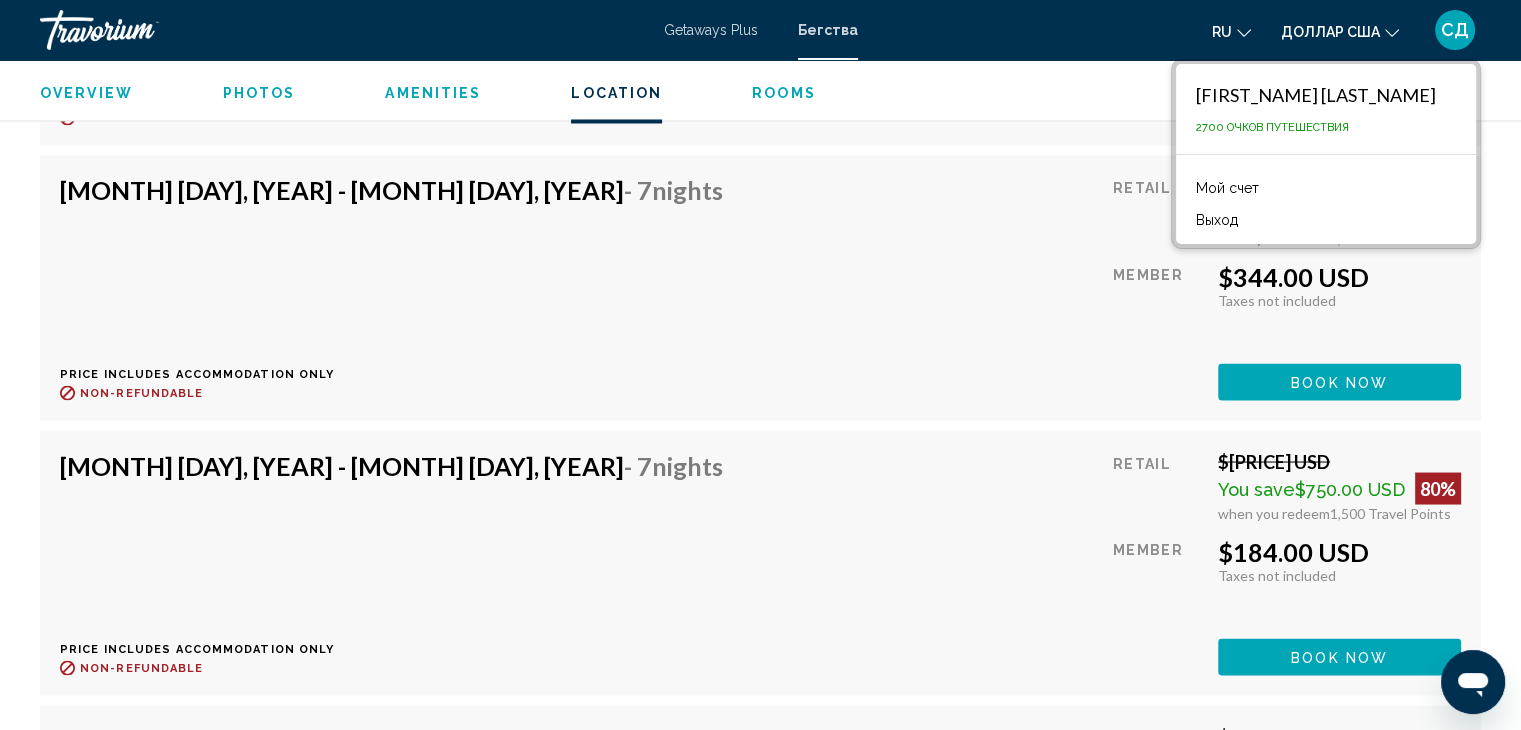 scroll, scrollTop: 3200, scrollLeft: 0, axis: vertical 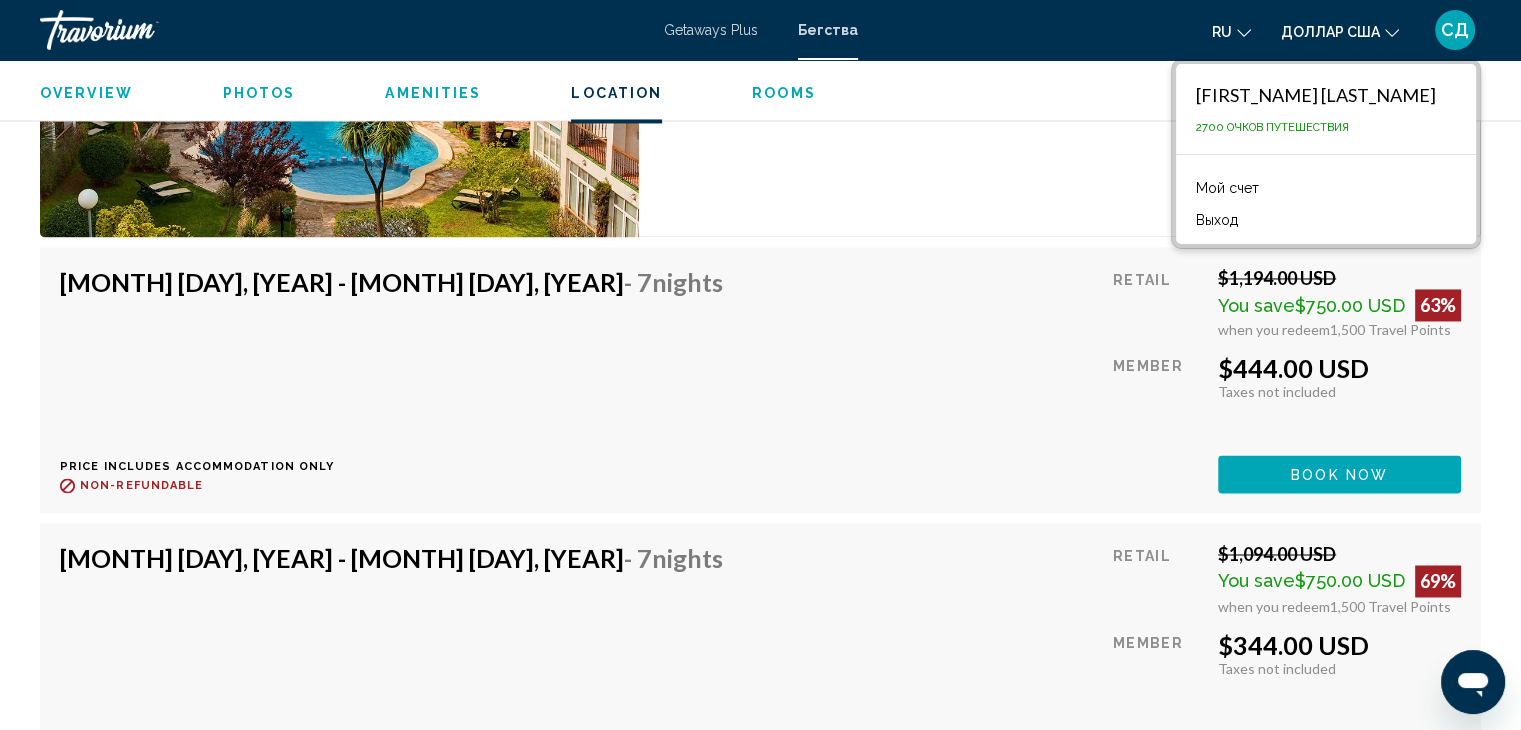 click on "Мой счет" at bounding box center (1227, 188) 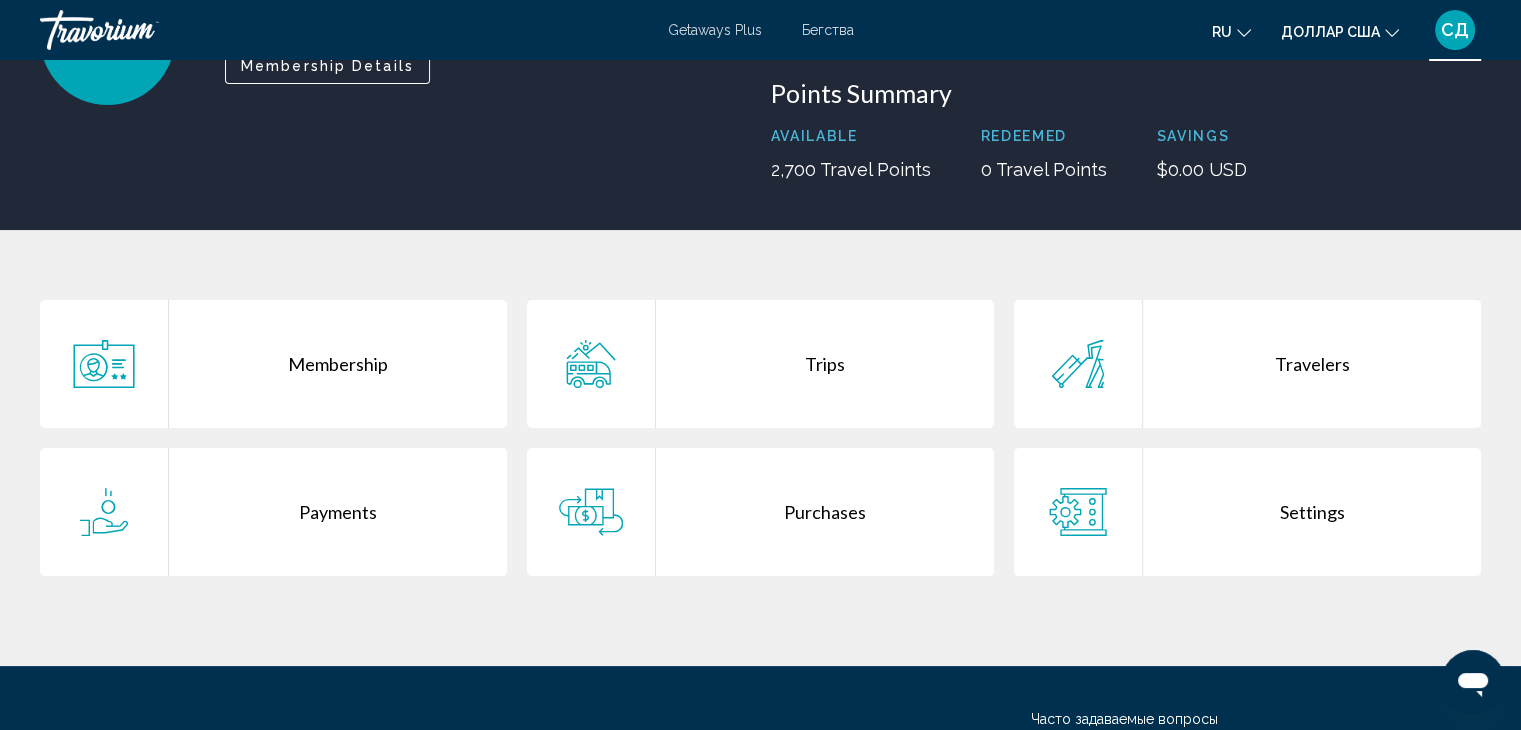 scroll, scrollTop: 0, scrollLeft: 0, axis: both 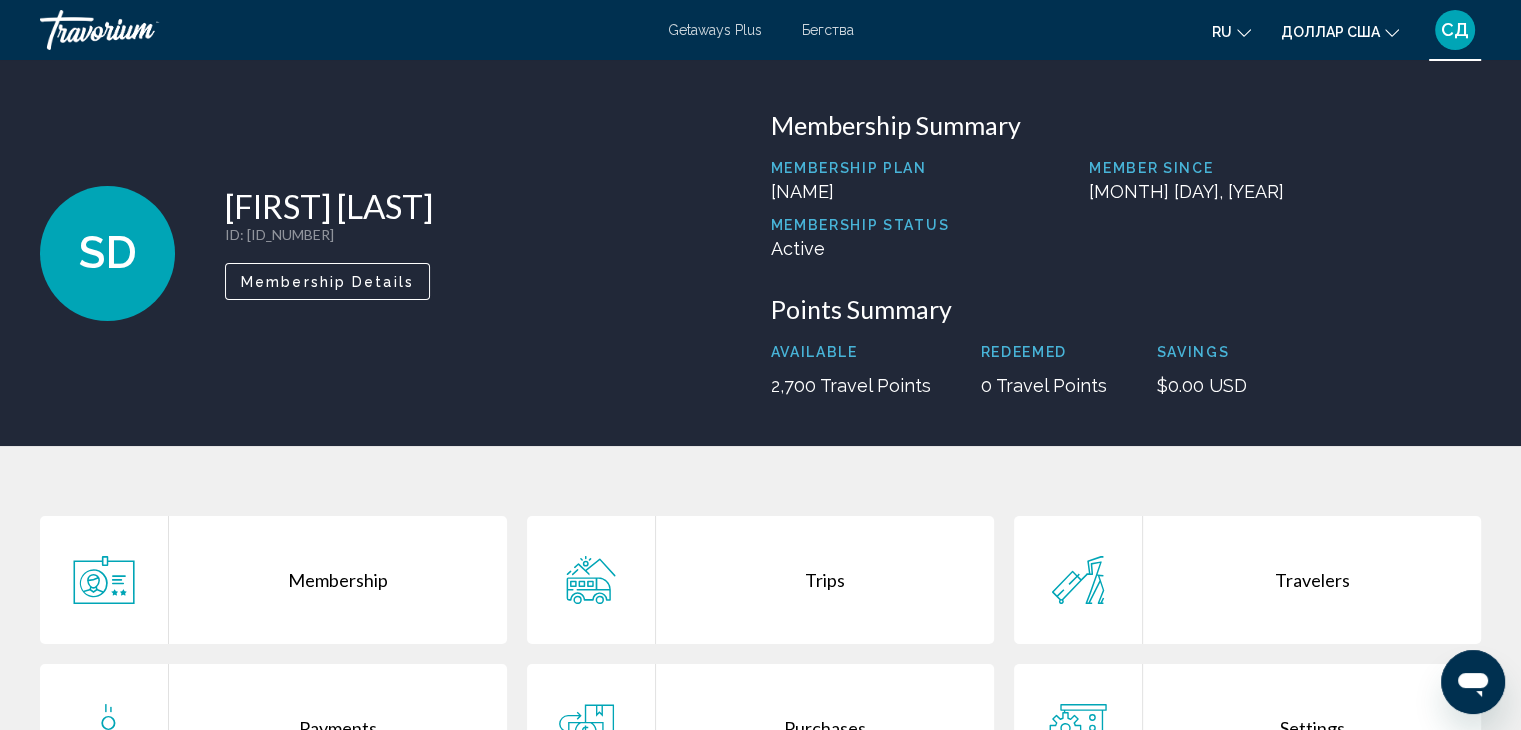 click at bounding box center (140, 30) 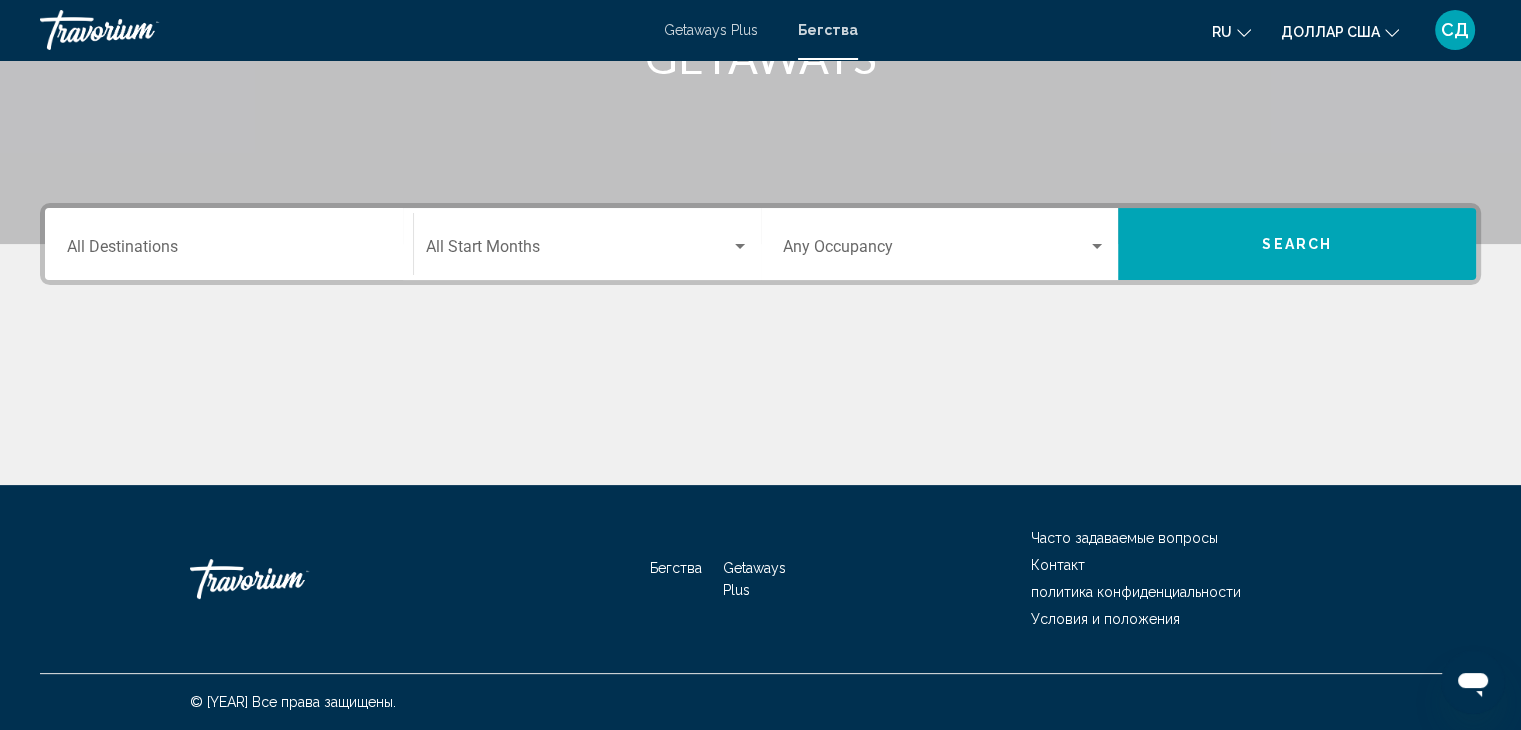 scroll, scrollTop: 0, scrollLeft: 0, axis: both 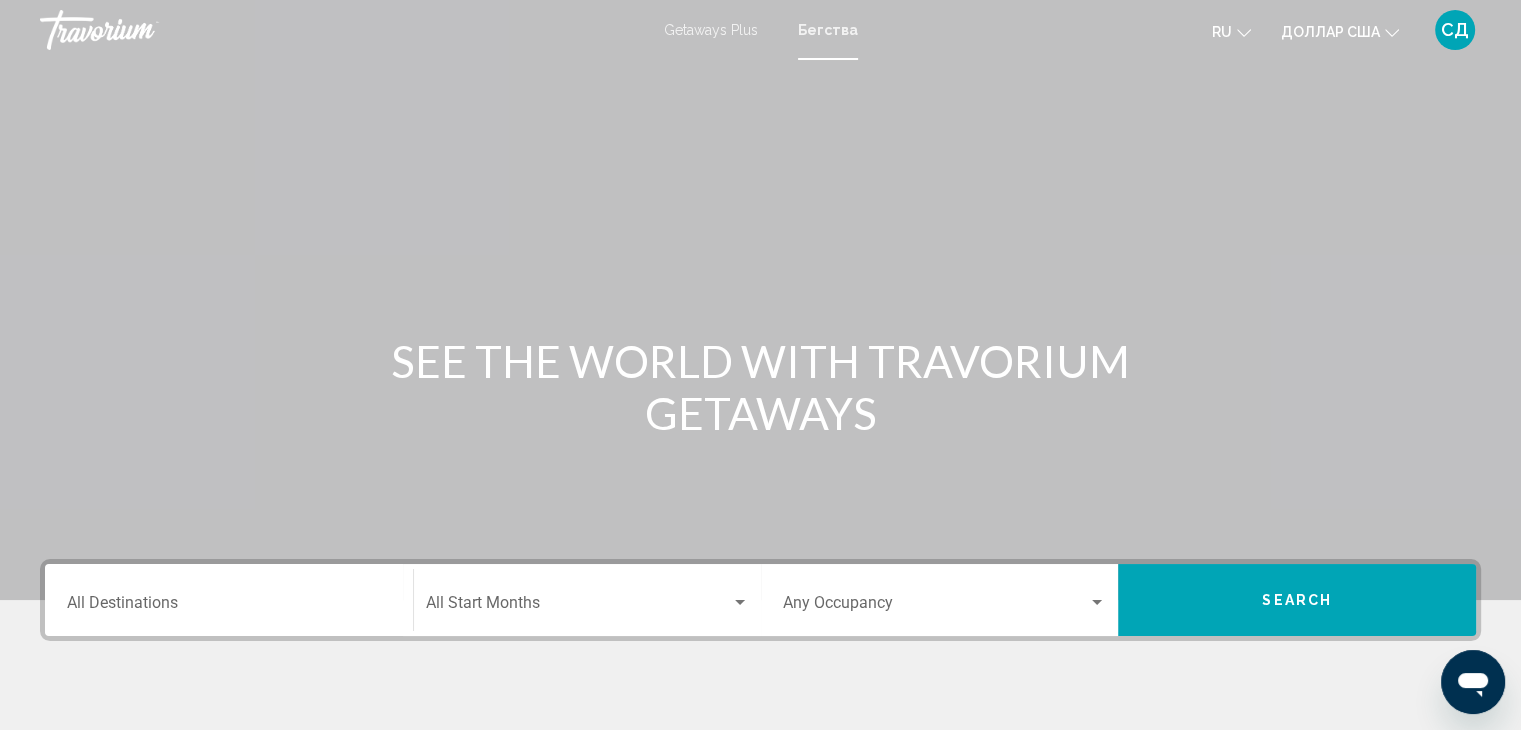 click at bounding box center [140, 30] 